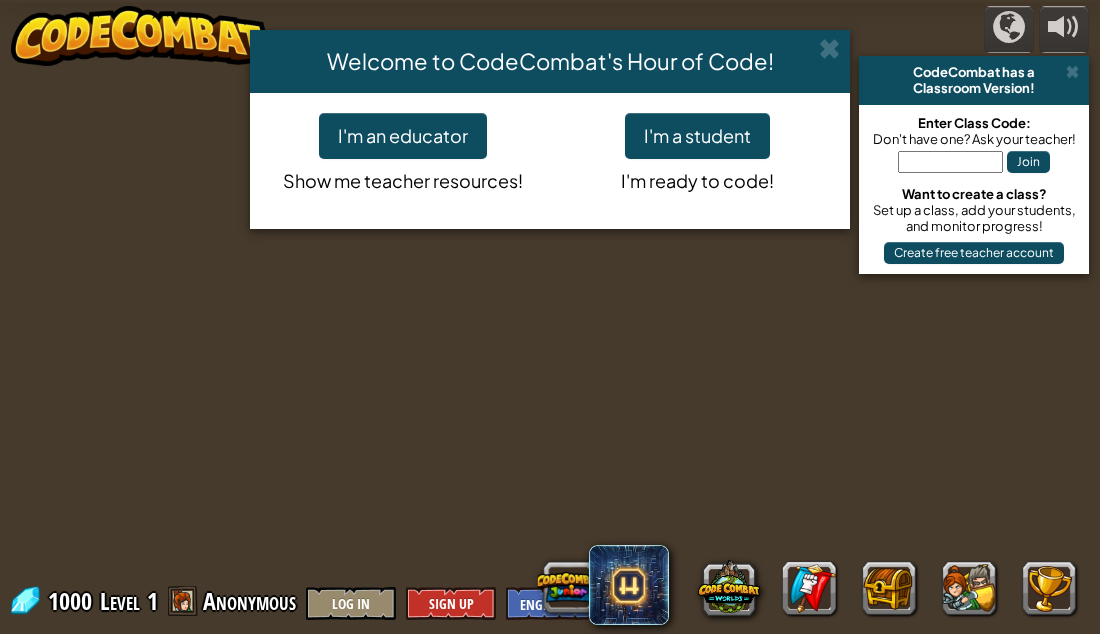 scroll, scrollTop: 0, scrollLeft: 0, axis: both 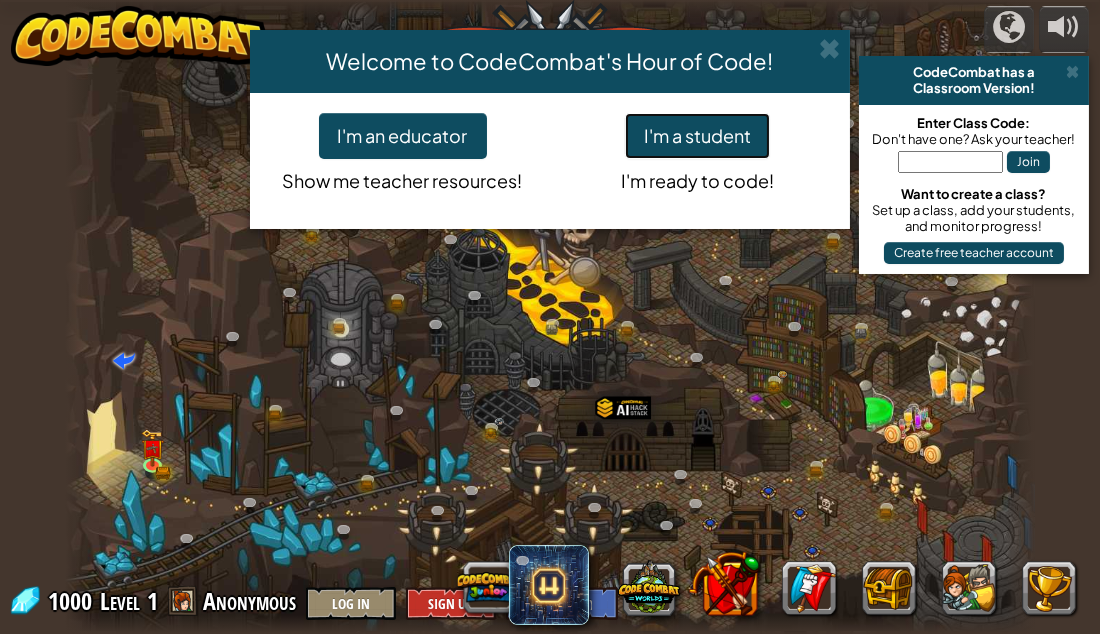 click on "I'm a student" at bounding box center (697, 136) 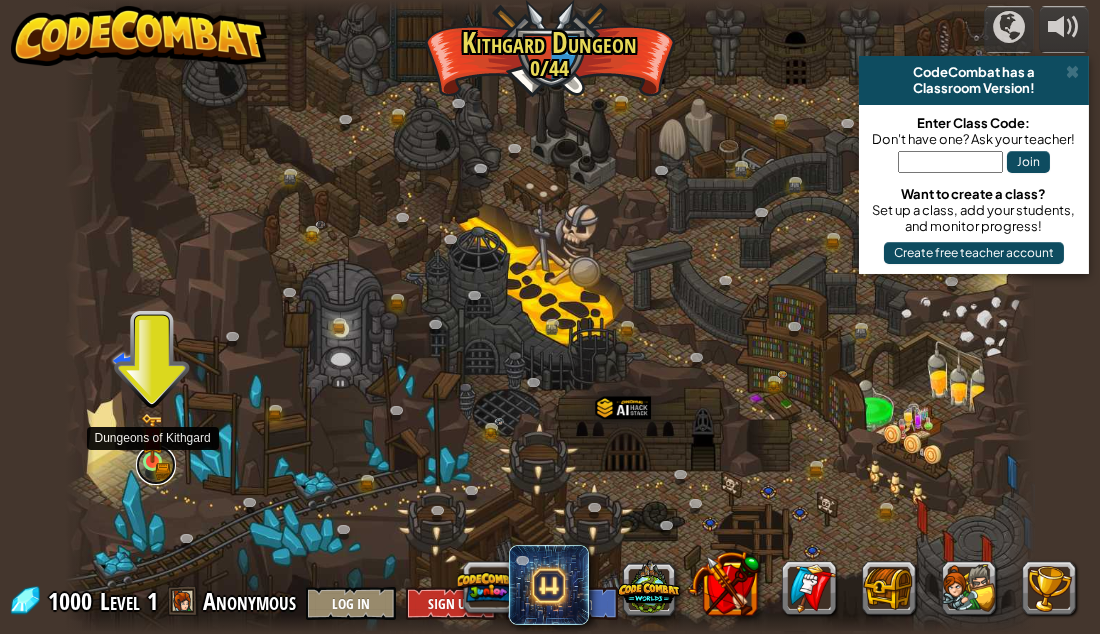 click at bounding box center (156, 465) 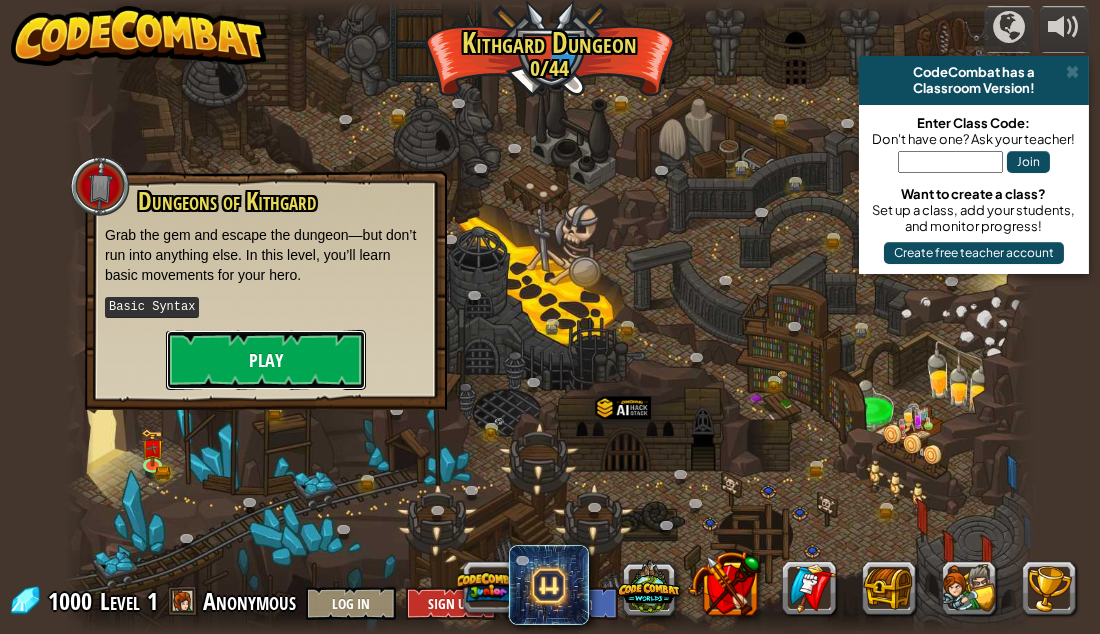 click on "Play" at bounding box center [266, 360] 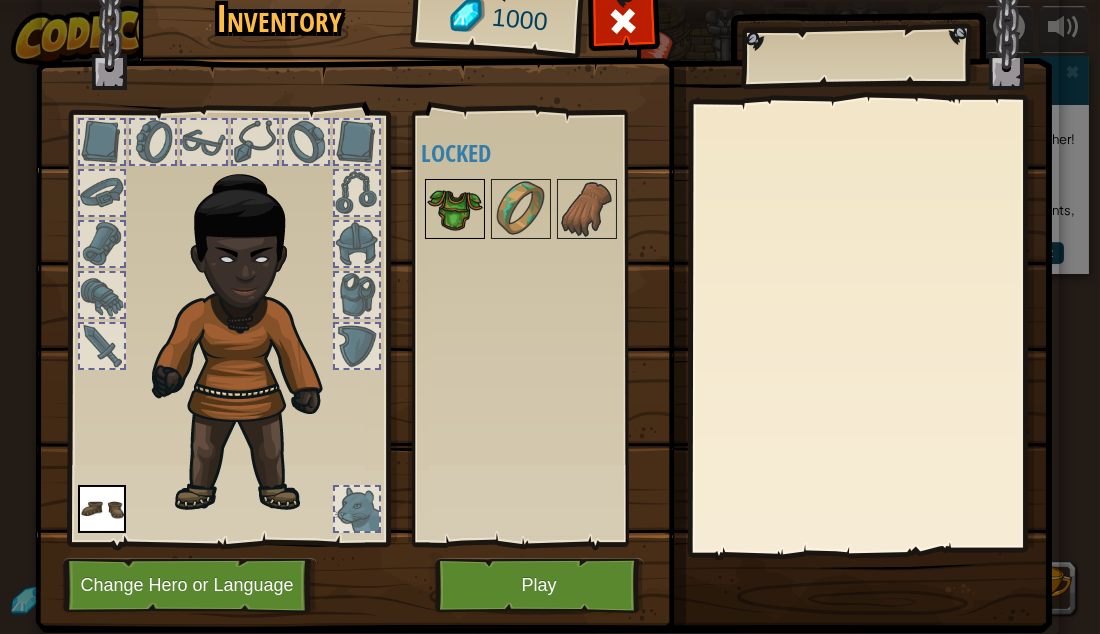 click at bounding box center (455, 209) 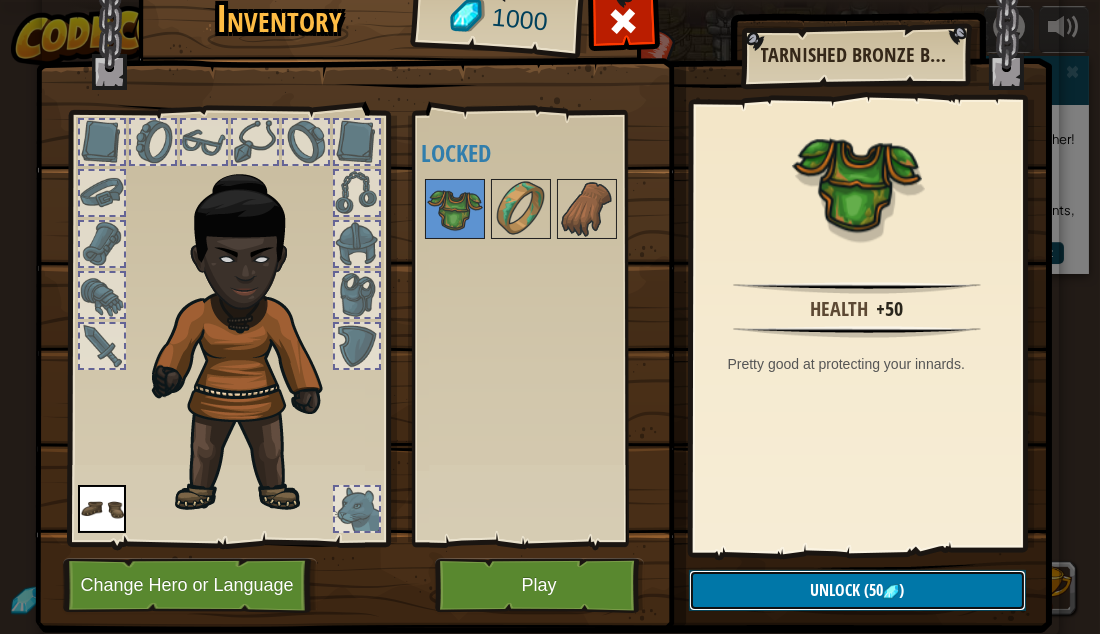 click on "Unlock ([NUMBER] )" at bounding box center (857, 590) 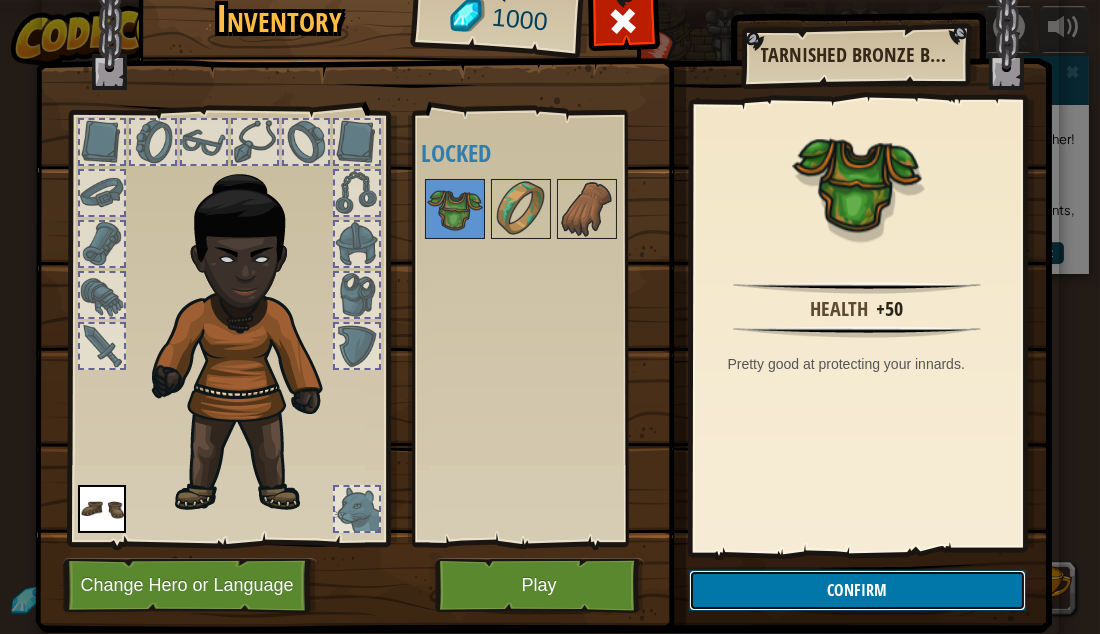 click on "Confirm" at bounding box center (857, 590) 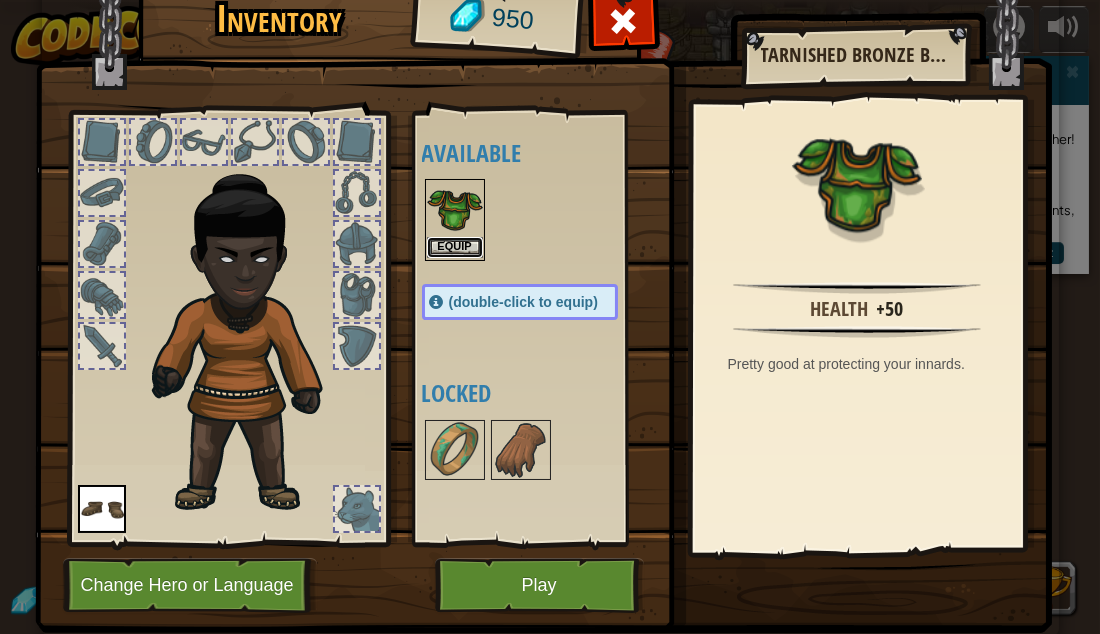 click on "Equip" at bounding box center (455, 247) 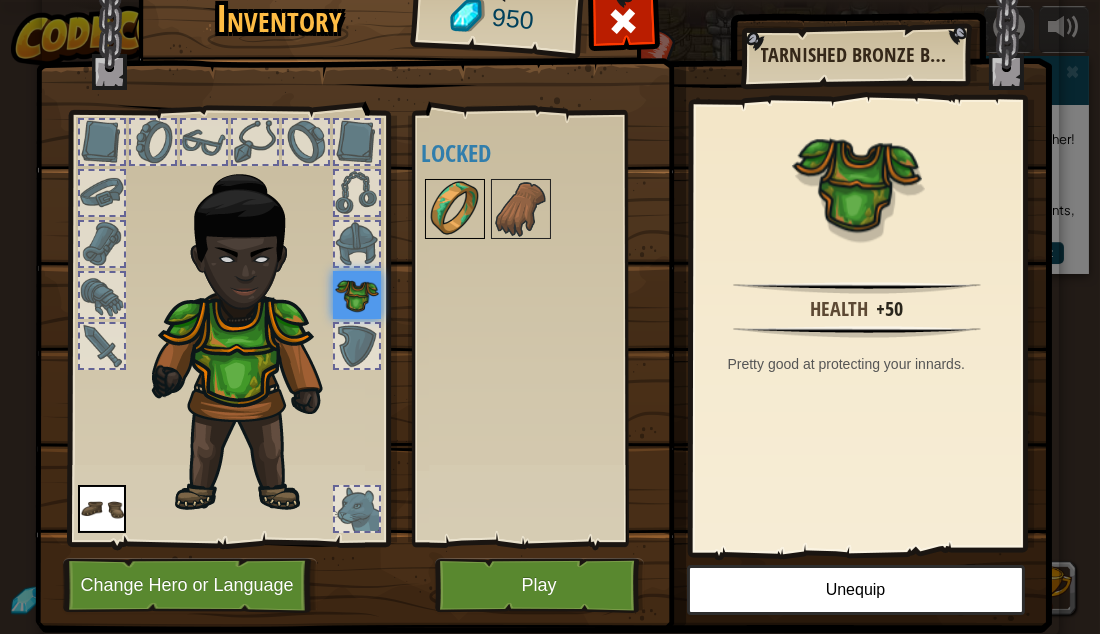 click at bounding box center (455, 209) 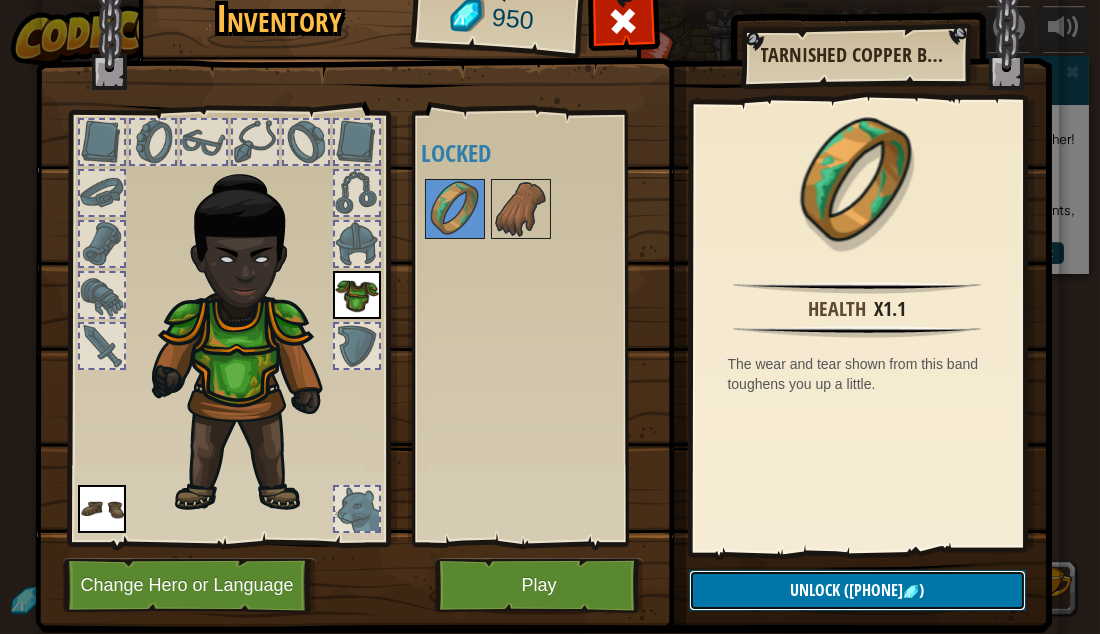 click on "Unlock" at bounding box center [815, 590] 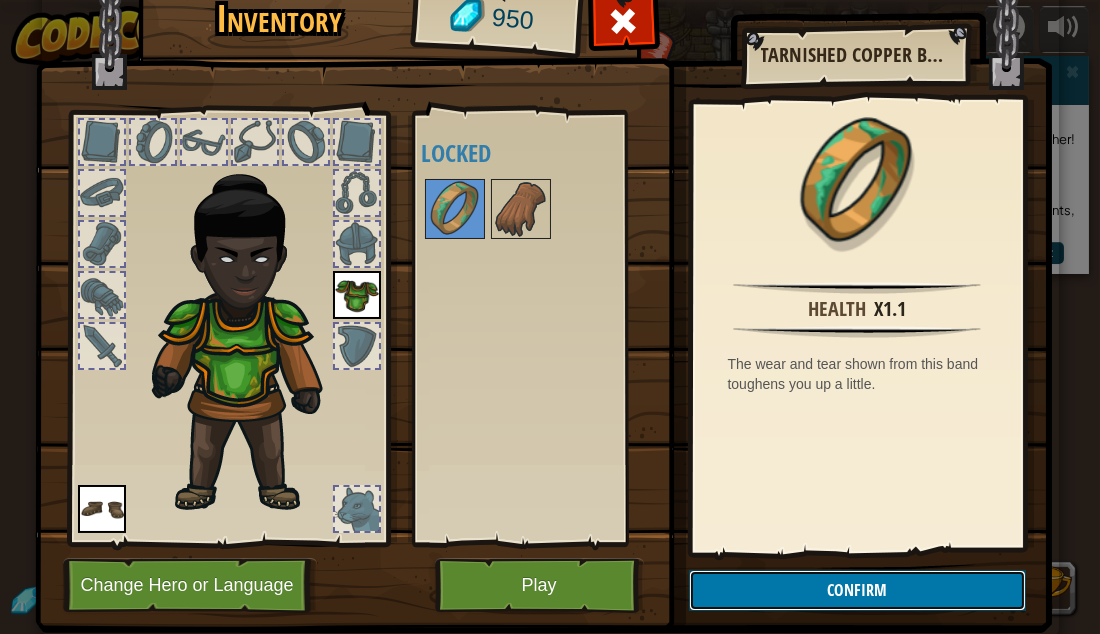 click on "Confirm" at bounding box center [857, 590] 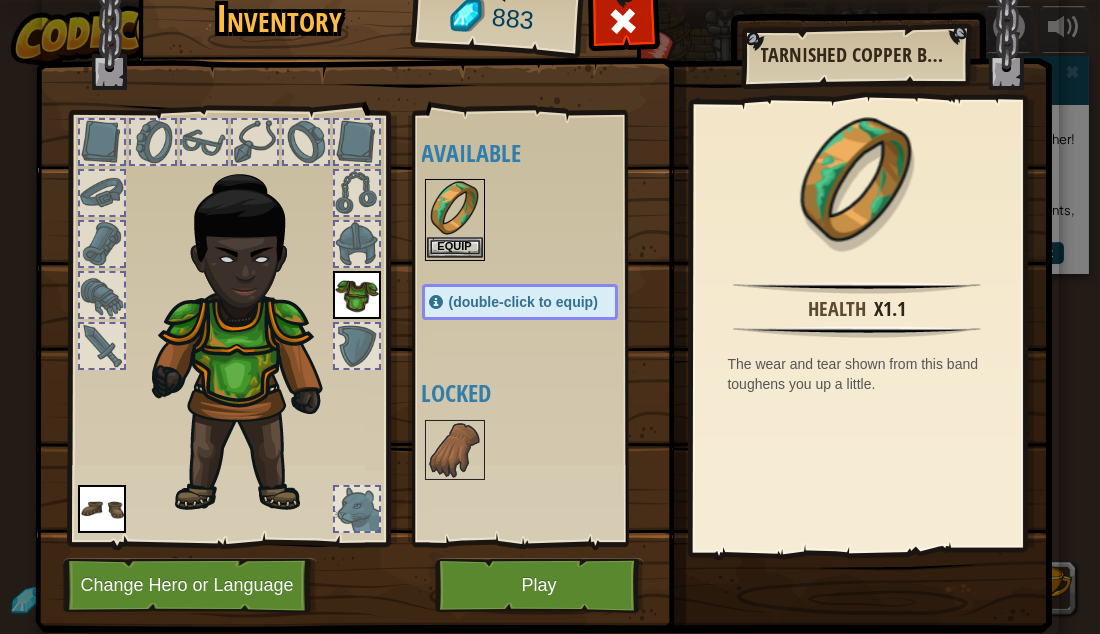 click at bounding box center [455, 209] 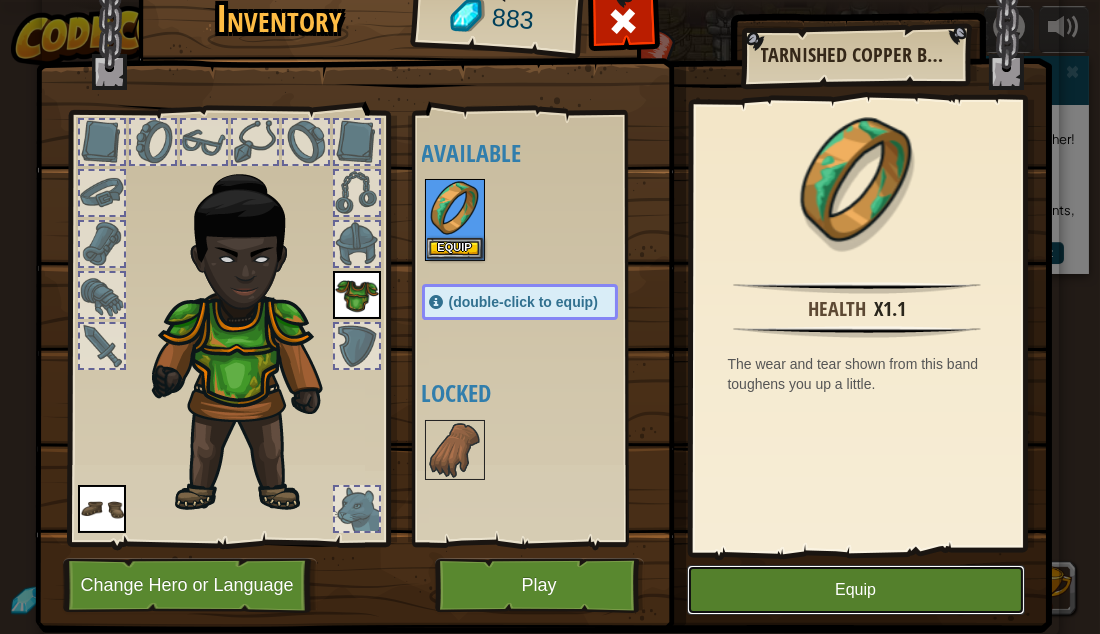 click on "Equip" at bounding box center (856, 590) 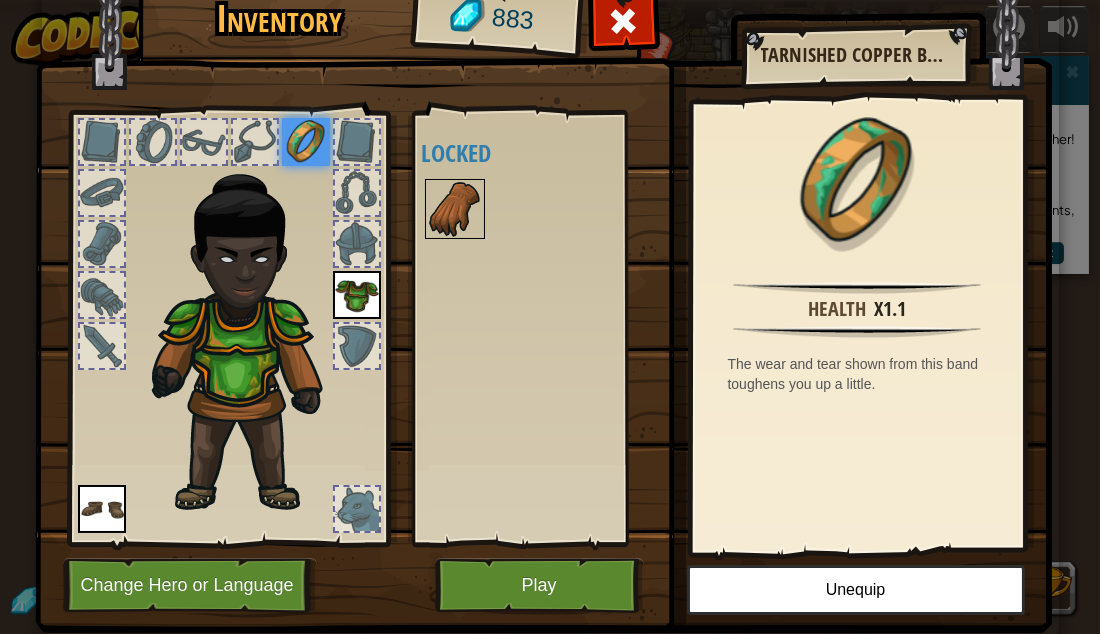 click at bounding box center (455, 209) 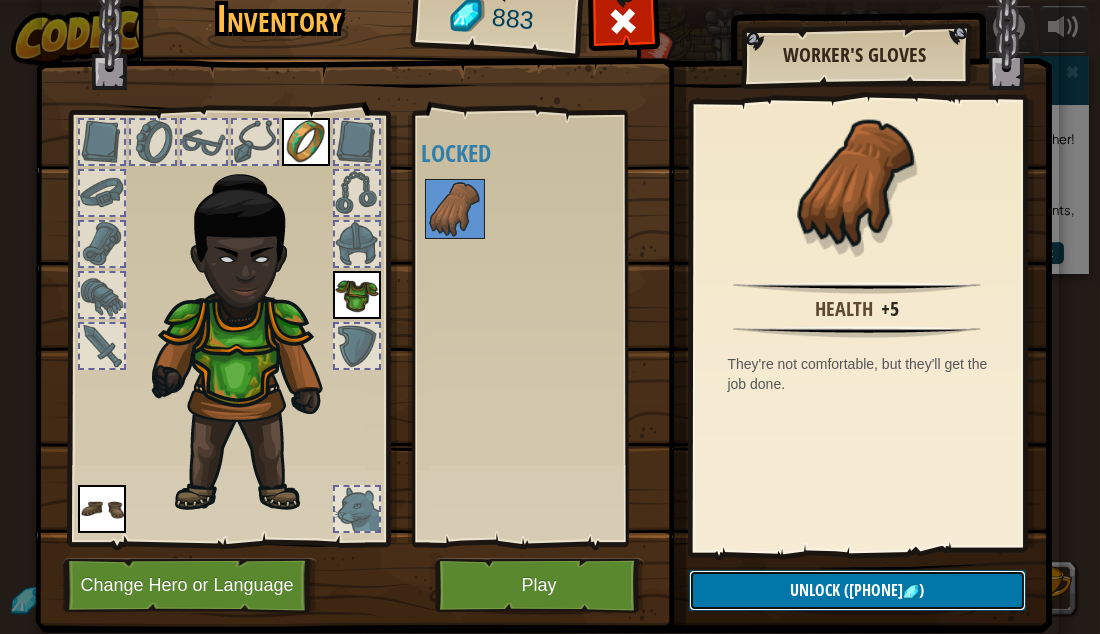 click on "Unlock" at bounding box center [815, 590] 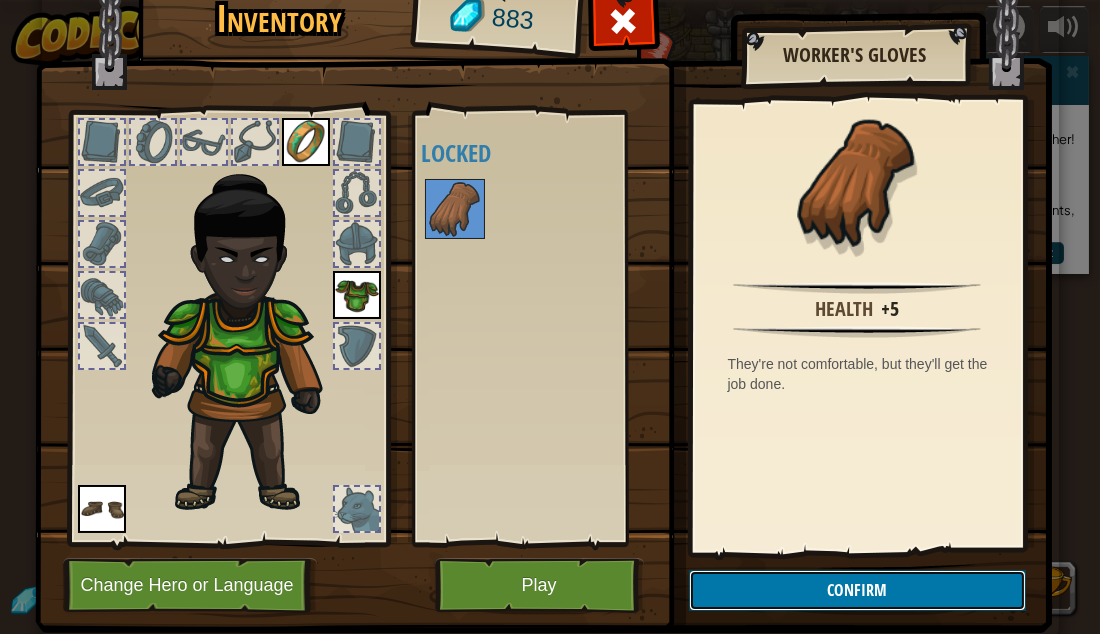 click on "Confirm" at bounding box center [857, 590] 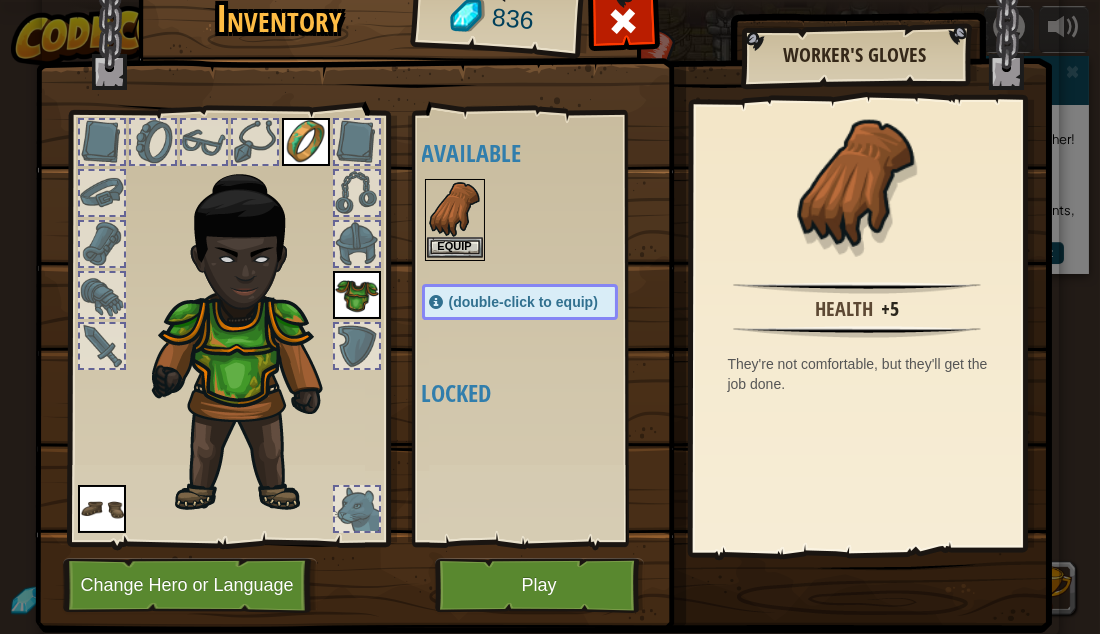 click at bounding box center (455, 209) 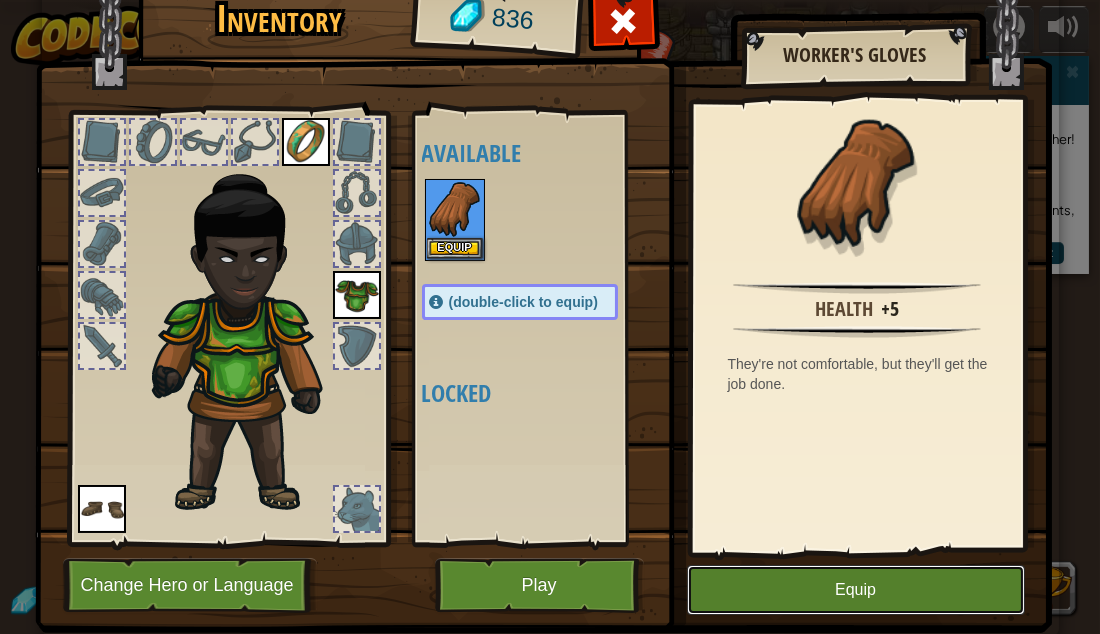 click on "Equip" at bounding box center (856, 590) 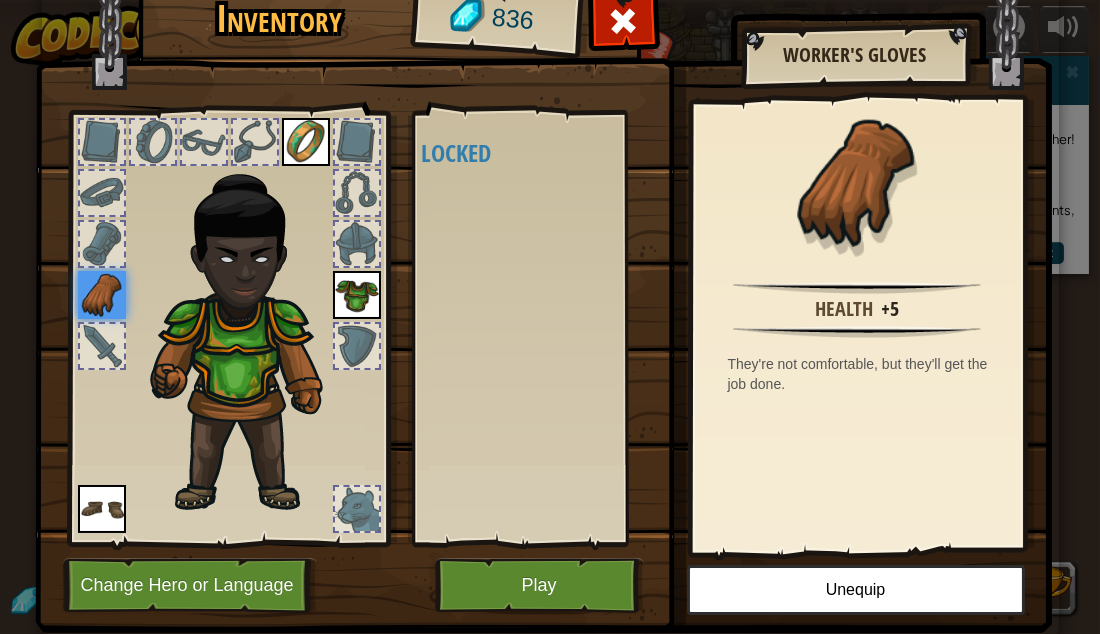 click at bounding box center [357, 509] 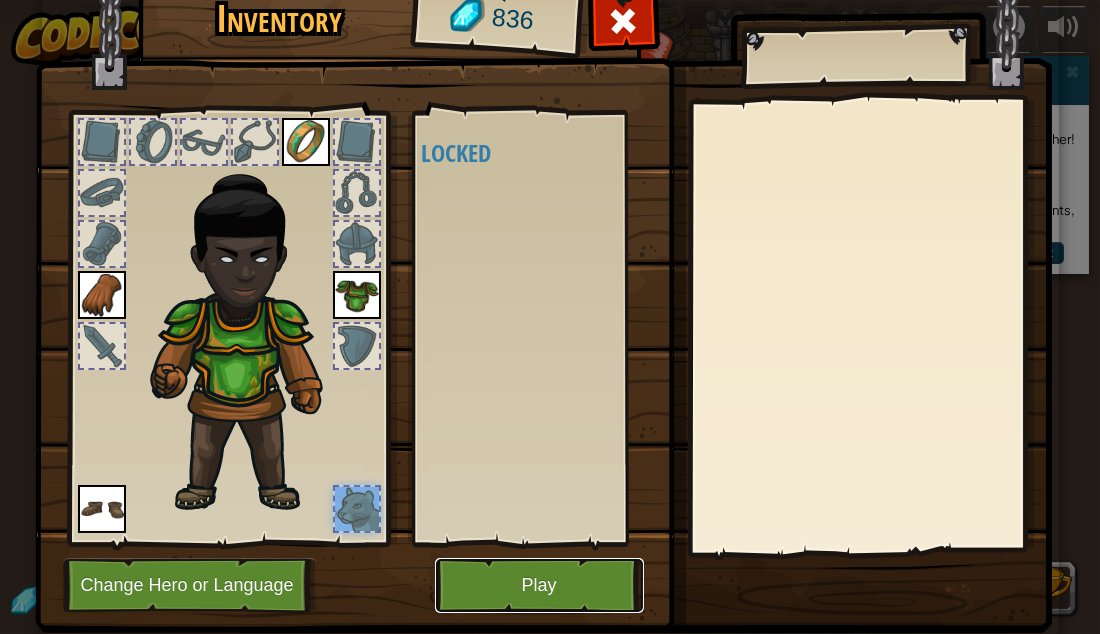 click on "Play" at bounding box center [539, 585] 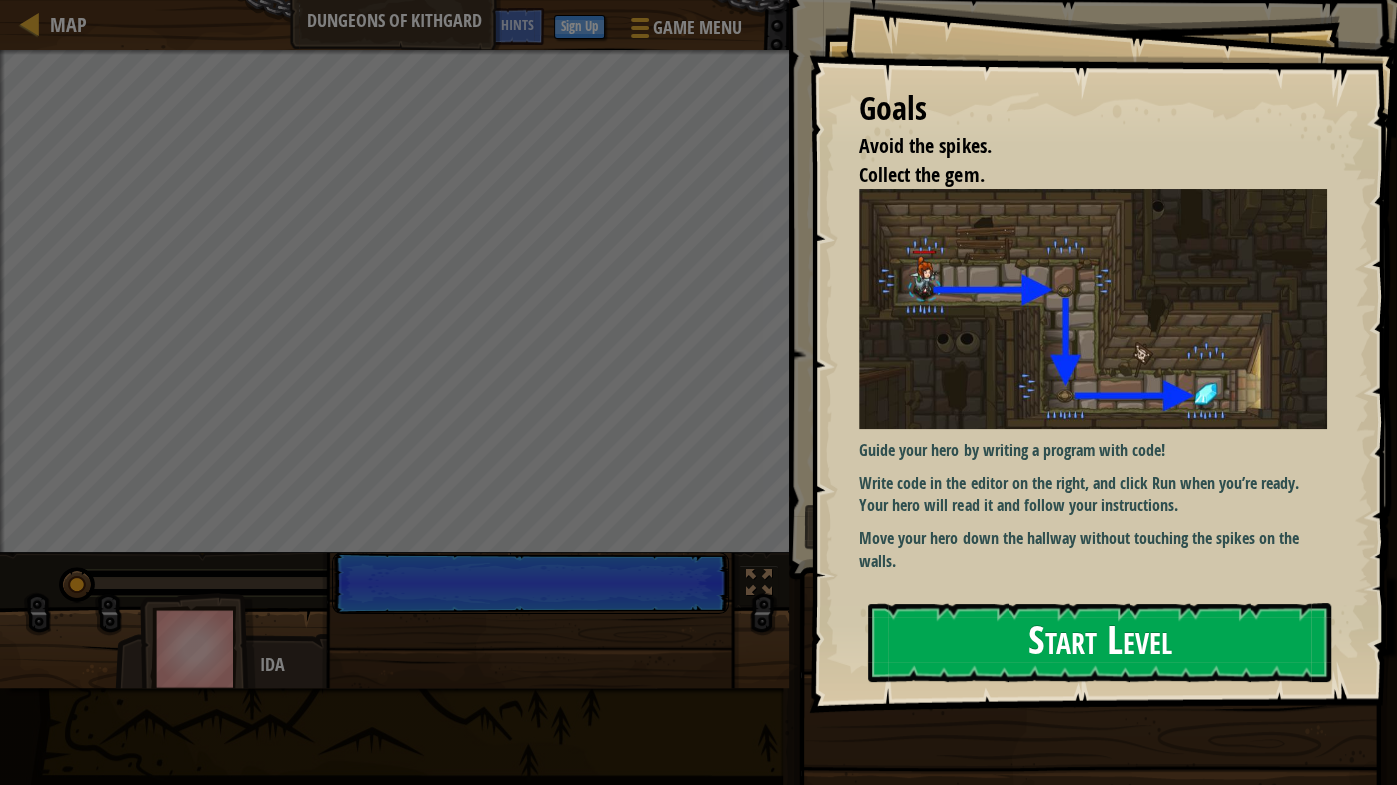 click on "Start Level" at bounding box center [1099, 642] 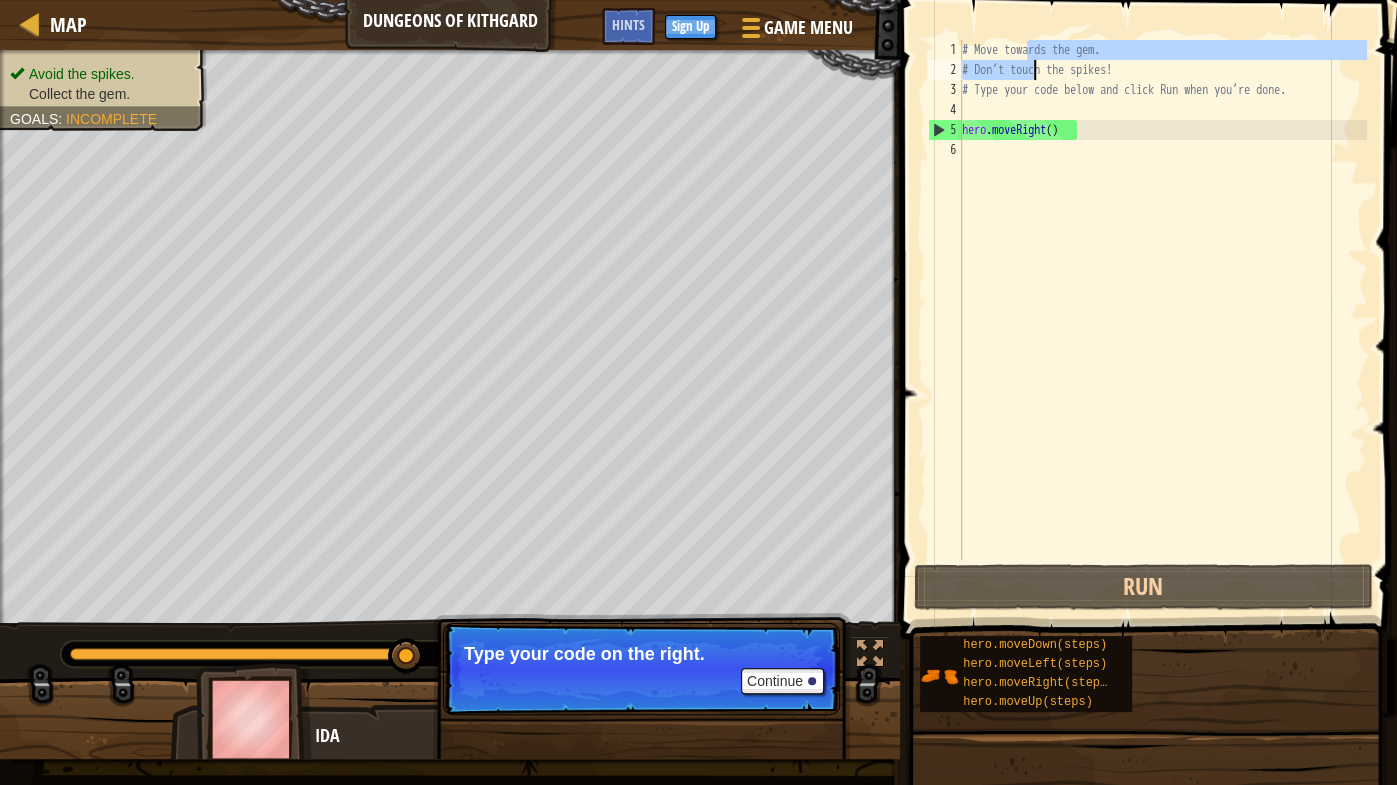 drag, startPoint x: 1023, startPoint y: 47, endPoint x: 1034, endPoint y: 70, distance: 25.495098 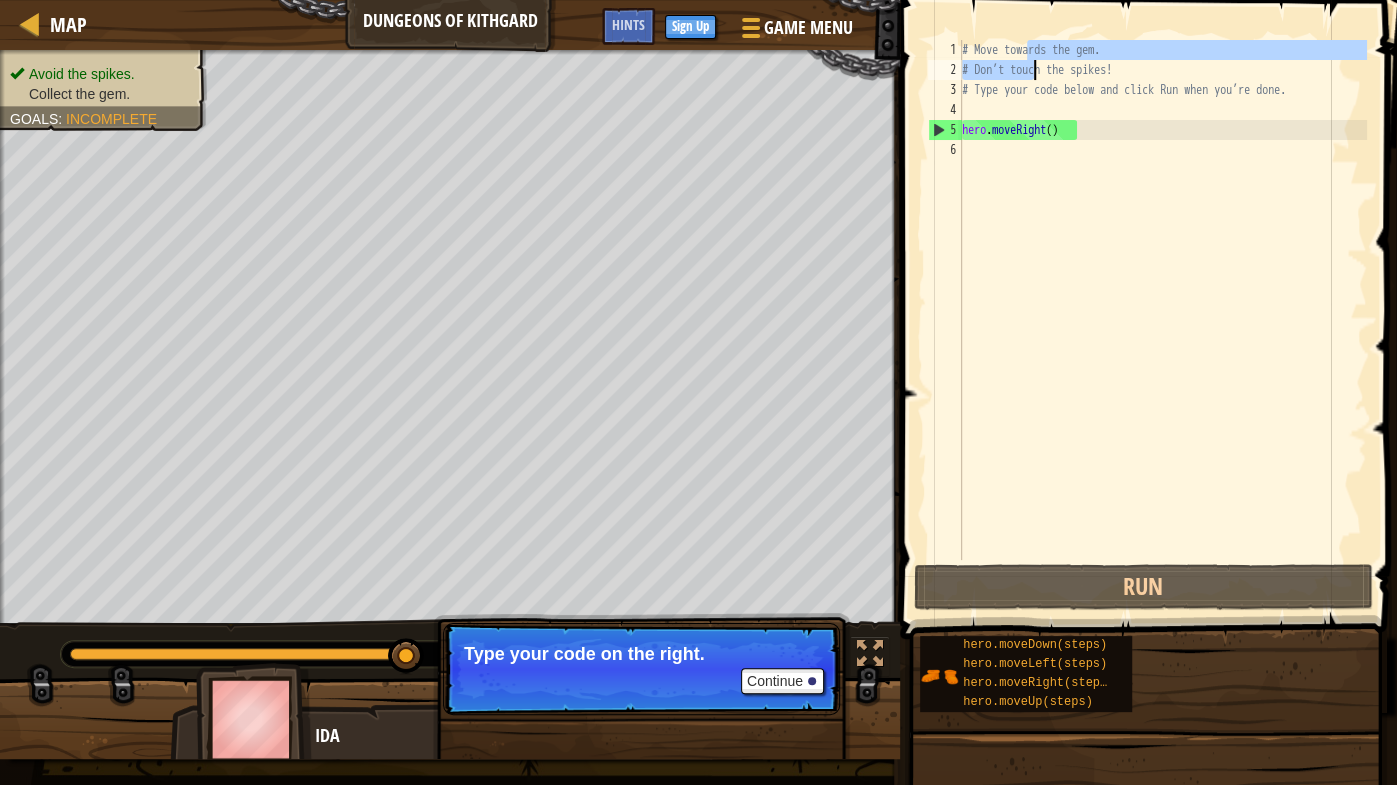 click on "# Move towards the gem. # Don’t touch the spikes! # Type your code below and click Run when you’re done. hero . moveRight ( )" at bounding box center (1162, 320) 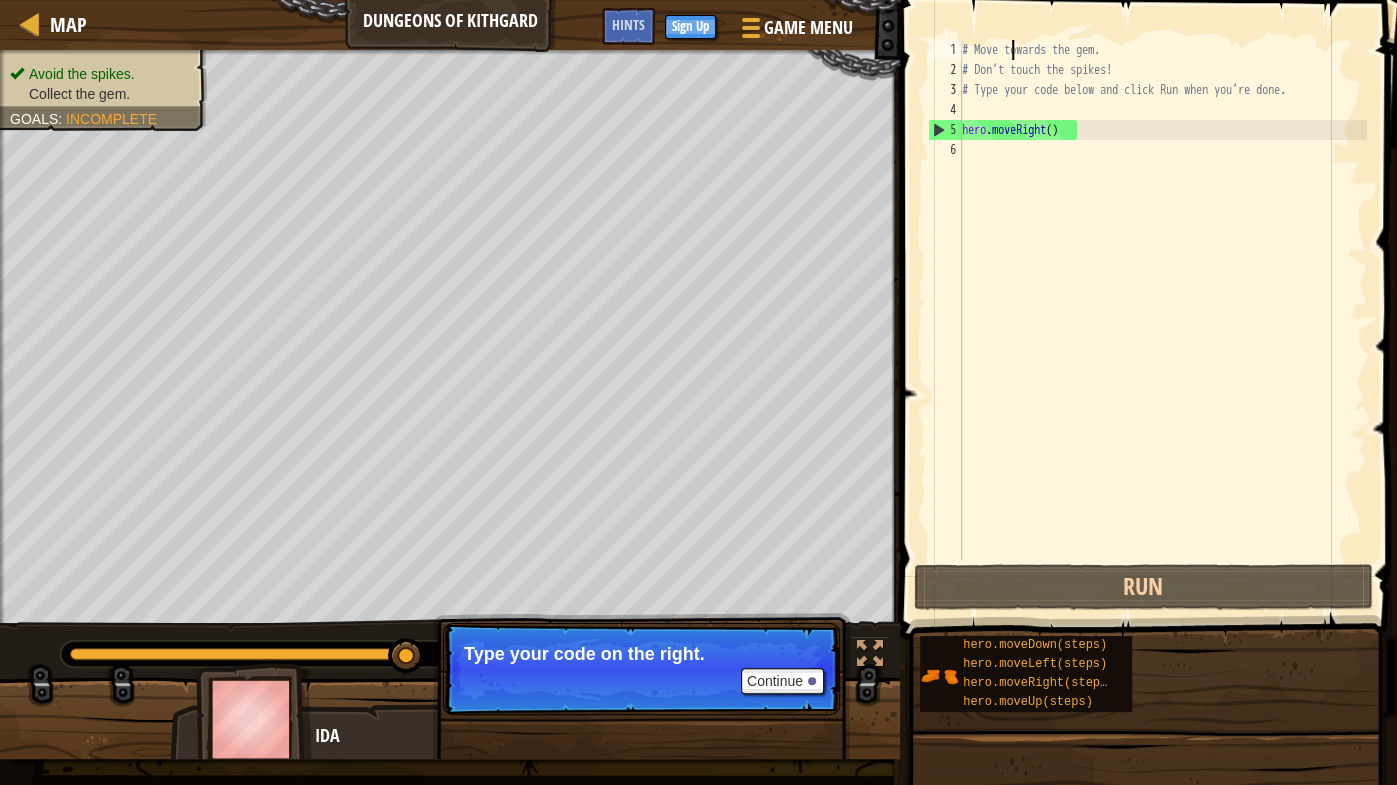 click on "# Move towards the gem. # Don’t touch the spikes! # Type your code below and click Run when you’re done. hero . moveRight ( )" at bounding box center [1162, 320] 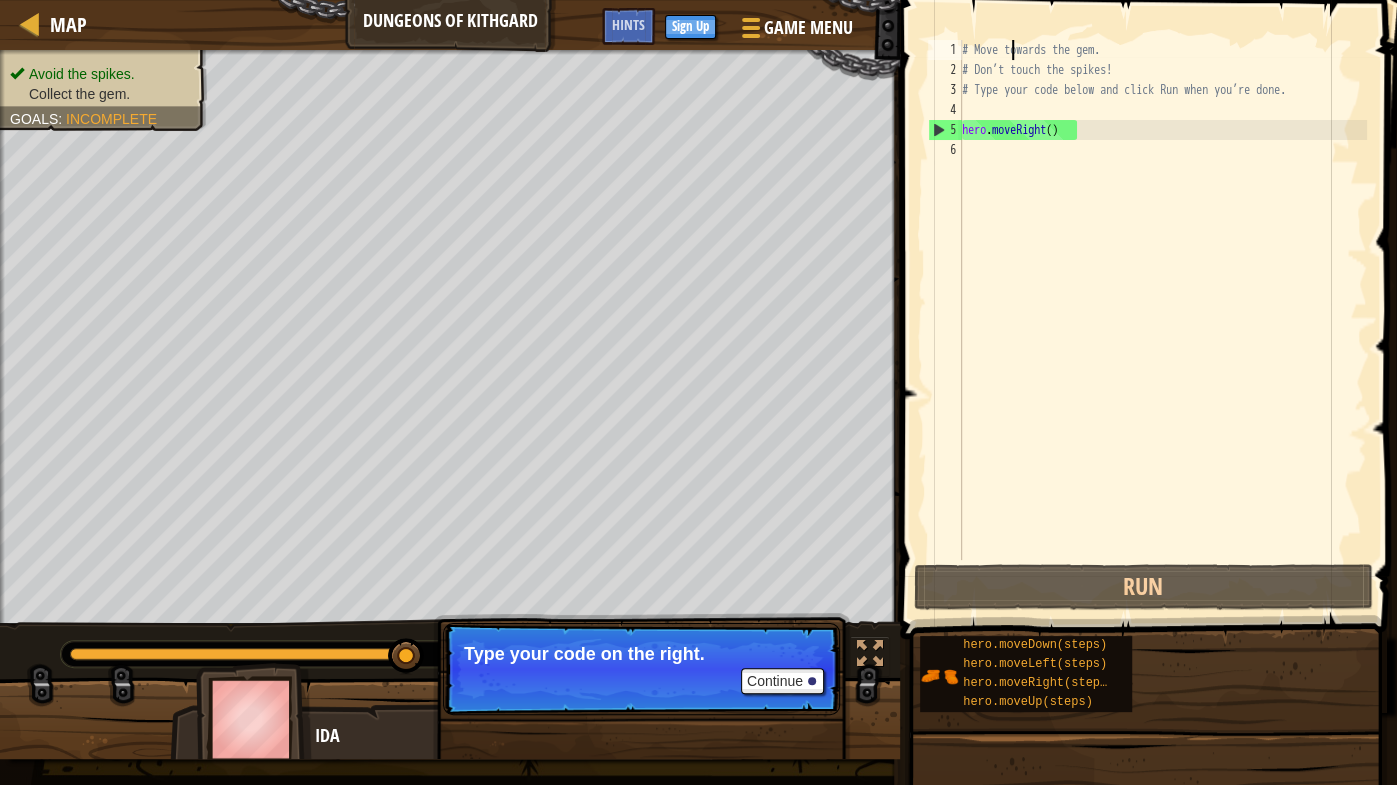 click on "# Move towards the gem. # Don’t touch the spikes! # Type your code below and click Run when you’re done. hero . moveRight ( )" at bounding box center (1162, 320) 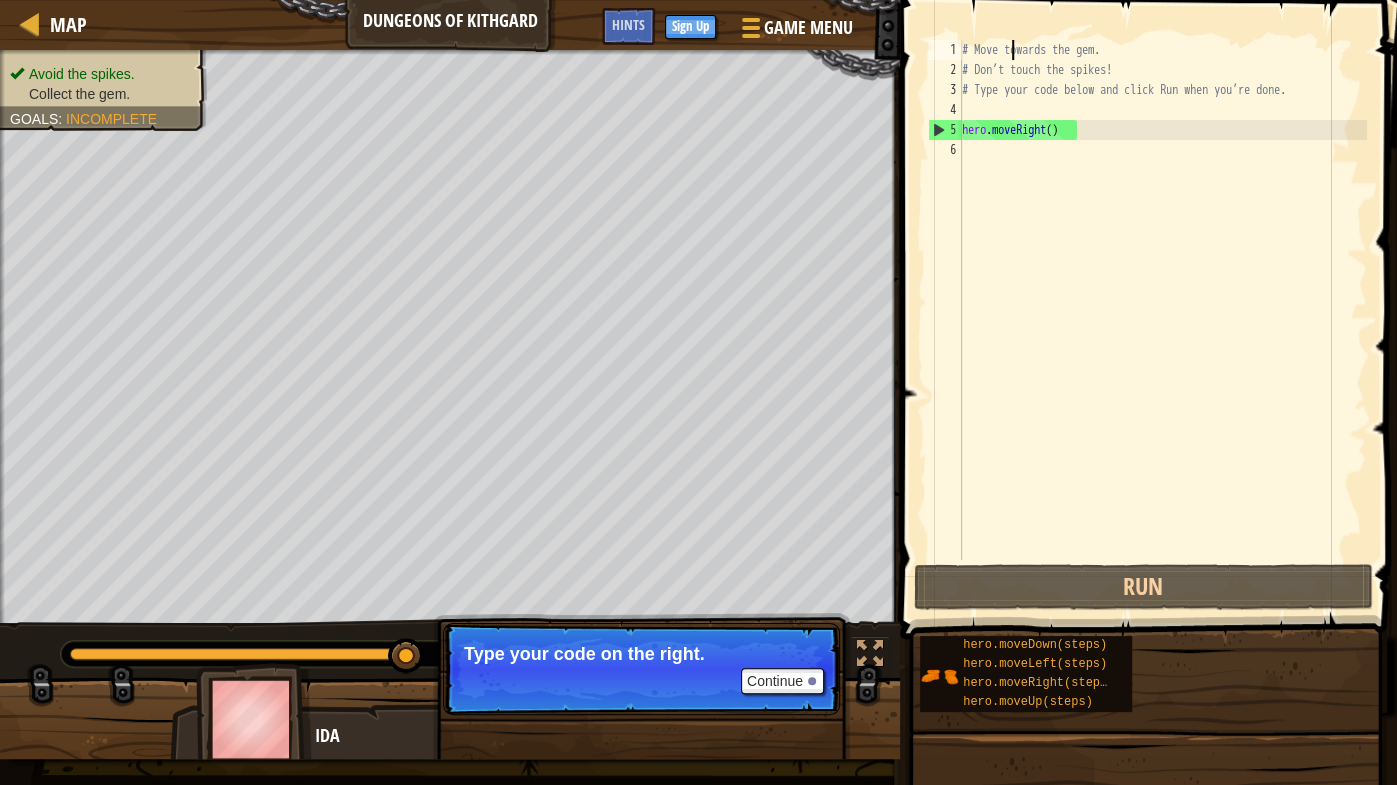 click on "# Move towards the gem. # Don’t touch the spikes! # Type your code below and click Run when you’re done. hero . moveRight ( )" at bounding box center (1162, 320) 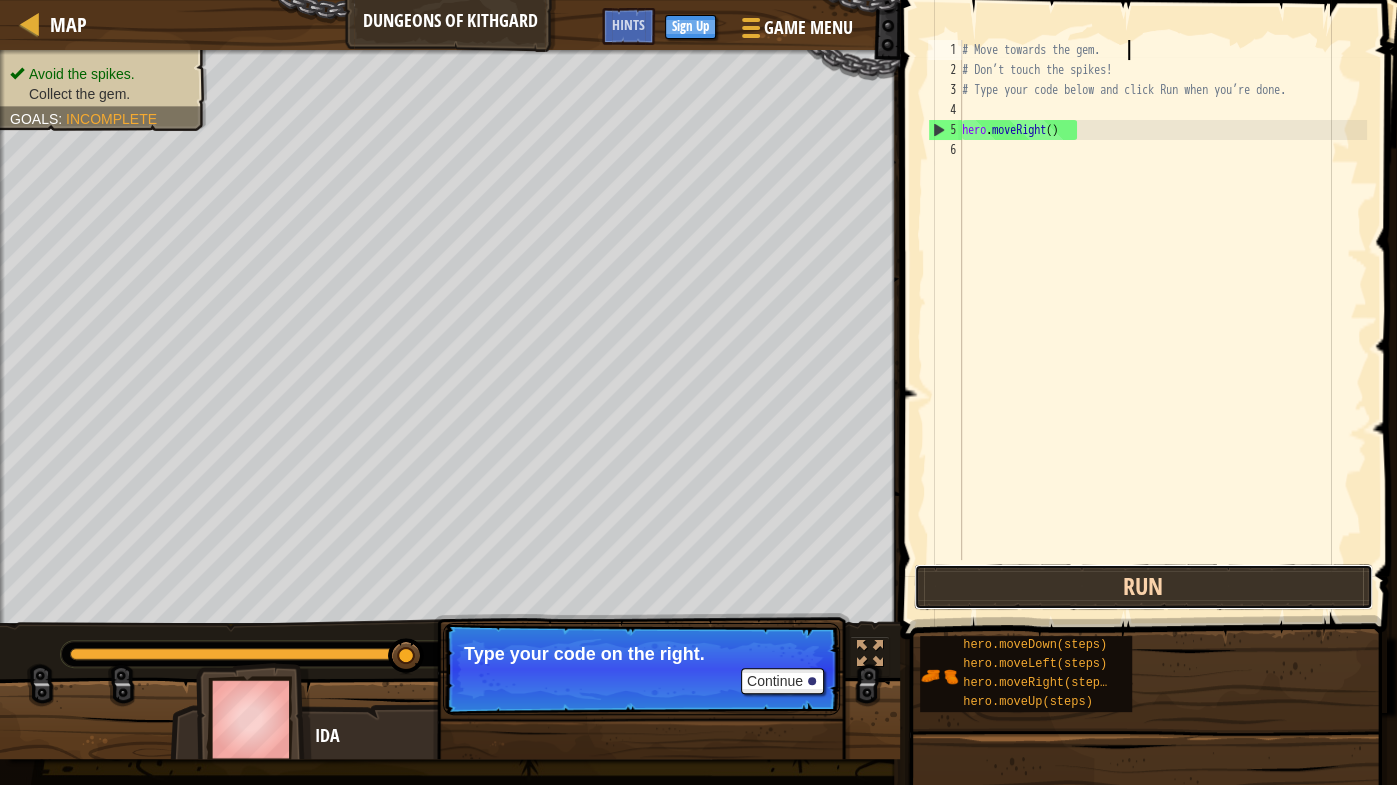 click on "Run" at bounding box center [1143, 587] 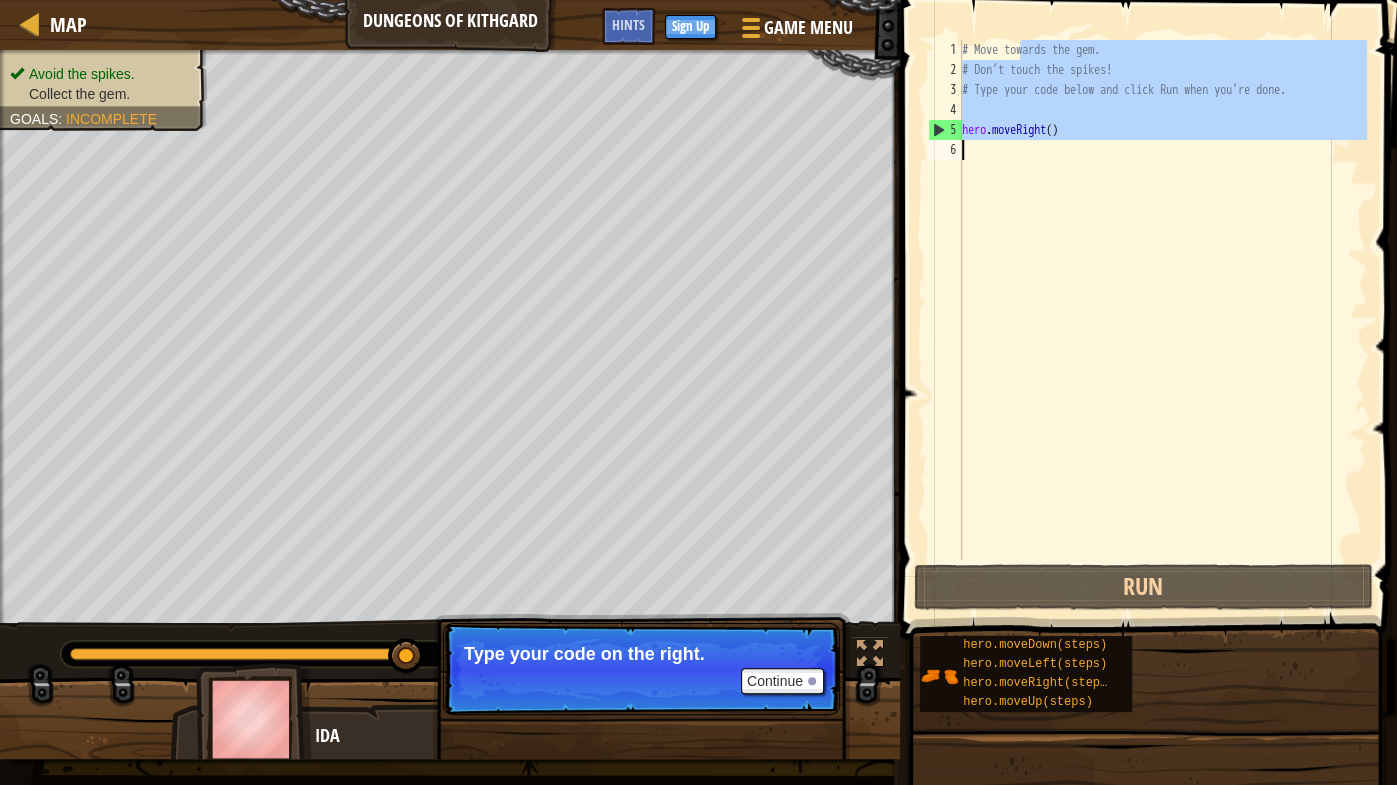 drag, startPoint x: 1020, startPoint y: 52, endPoint x: 1093, endPoint y: 213, distance: 176.7767 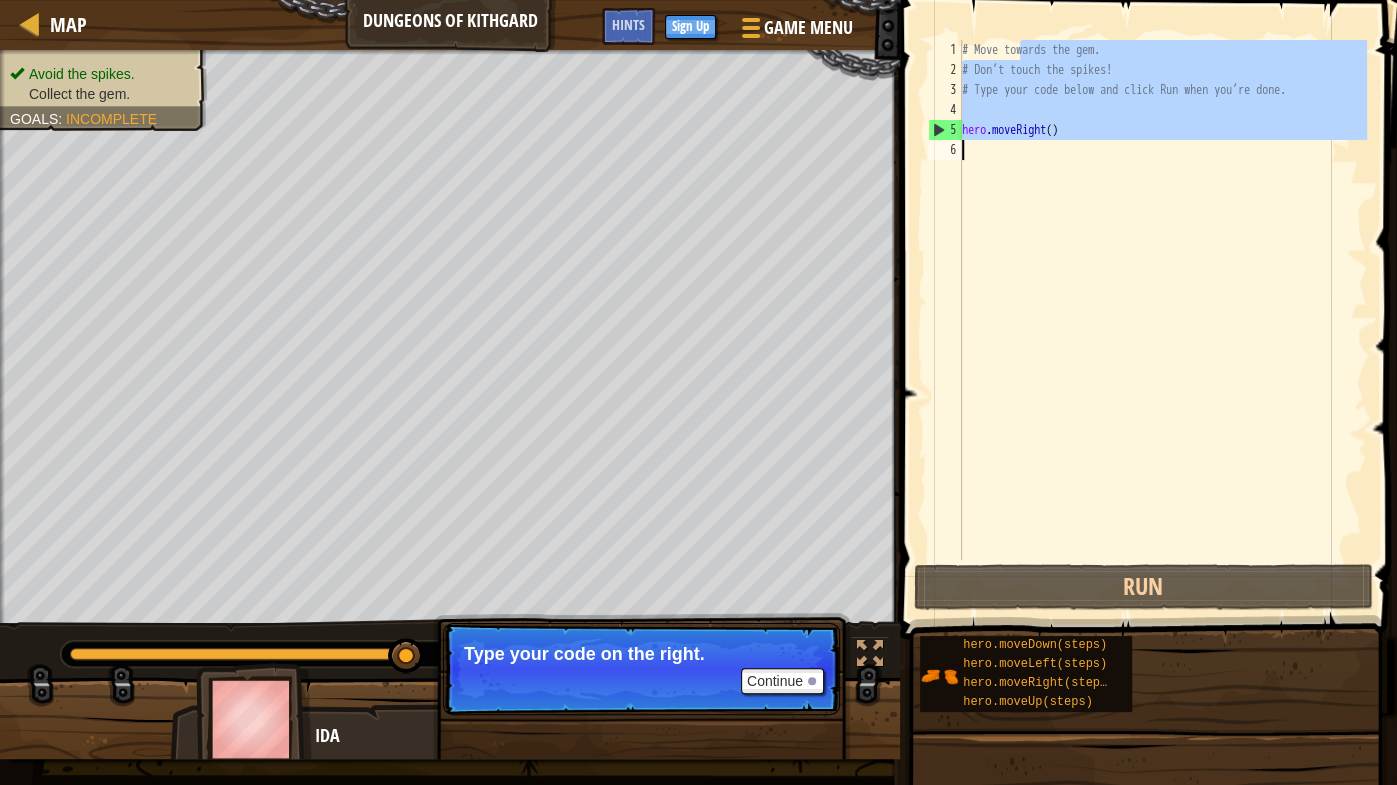 click on "# Move towards the gem. # Don’t touch the spikes! # Type your code below and click Run when you’re done. hero . moveRight ( )" at bounding box center [1162, 320] 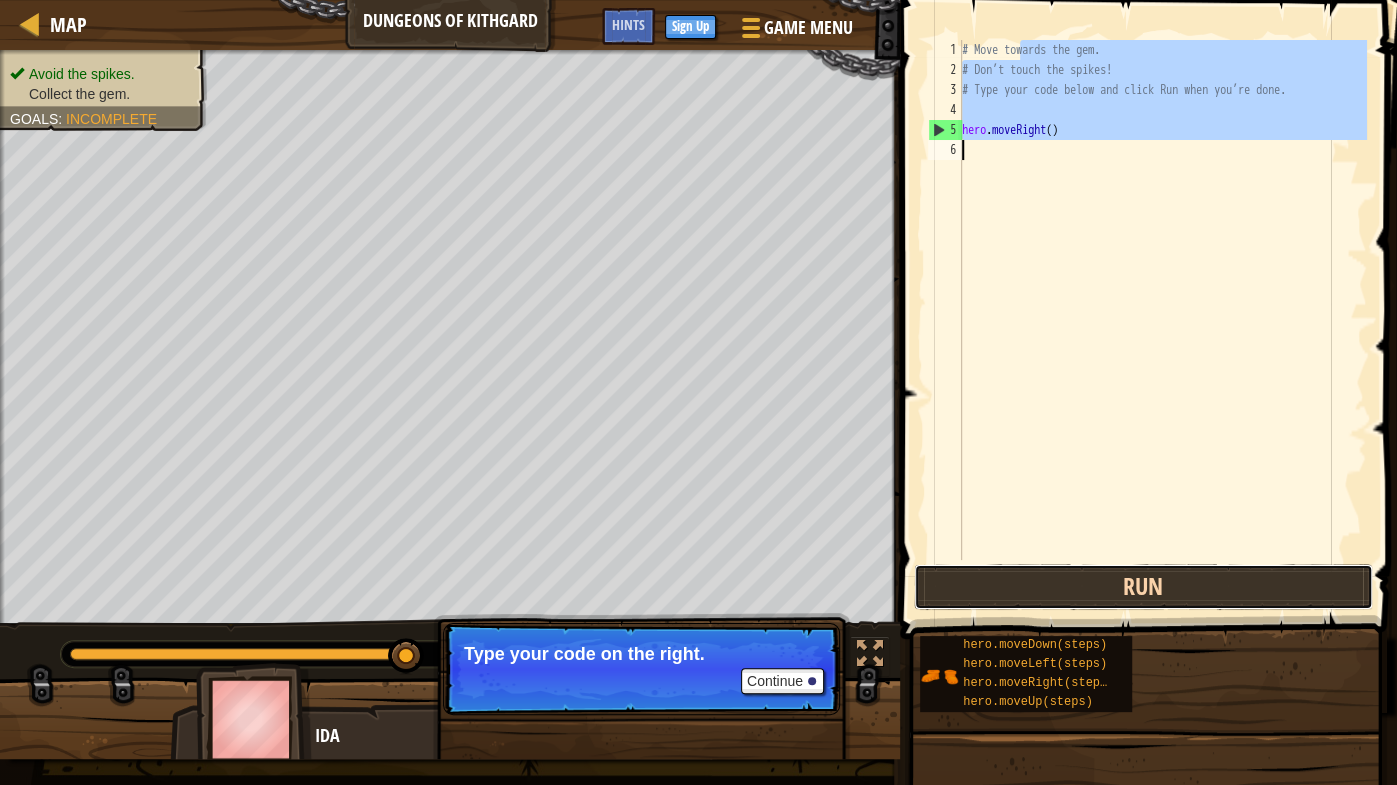 click on "Run" at bounding box center (1143, 587) 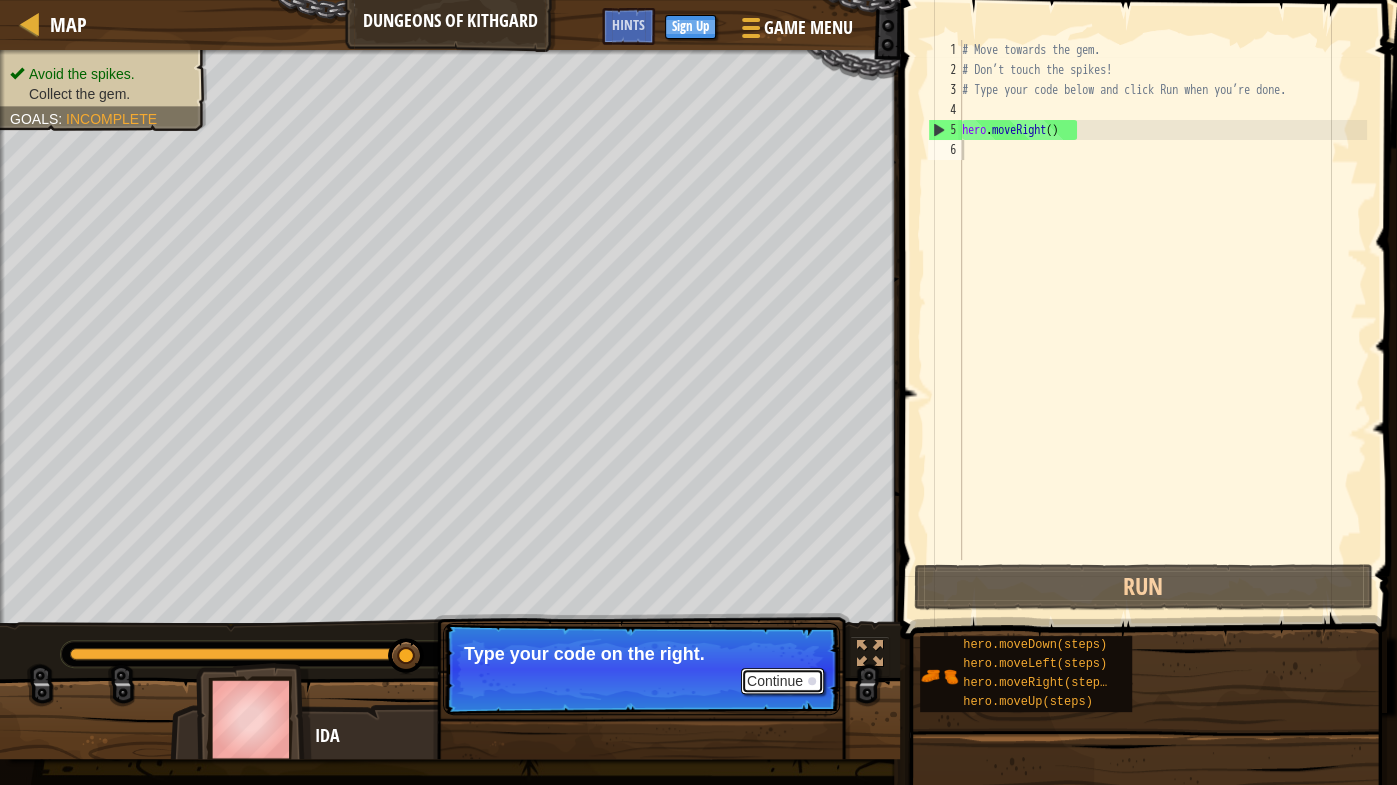 click on "Continue" at bounding box center [782, 681] 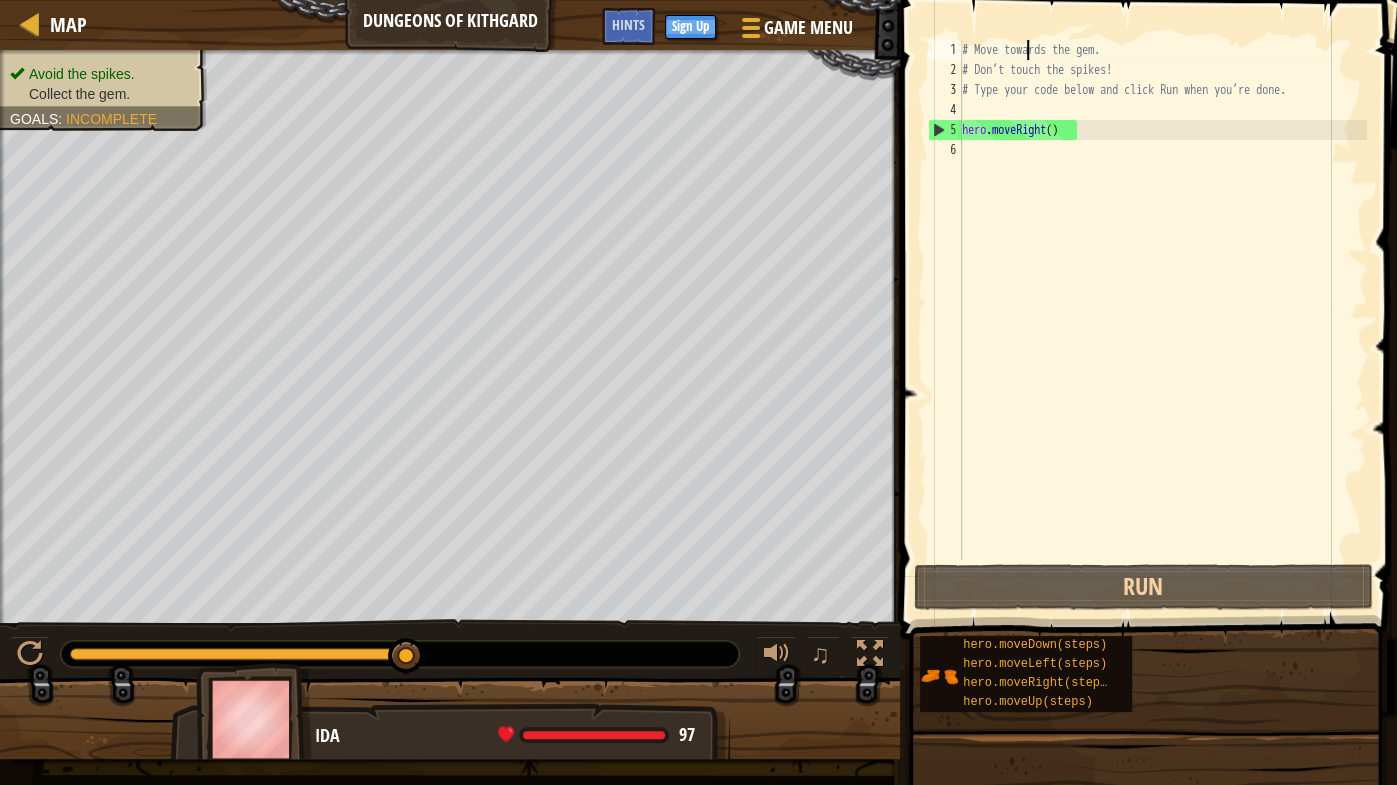 click on "# Move towards the gem. # Don’t touch the spikes! # Type your code below and click Run when you’re done. hero . moveRight ( )" at bounding box center (1162, 320) 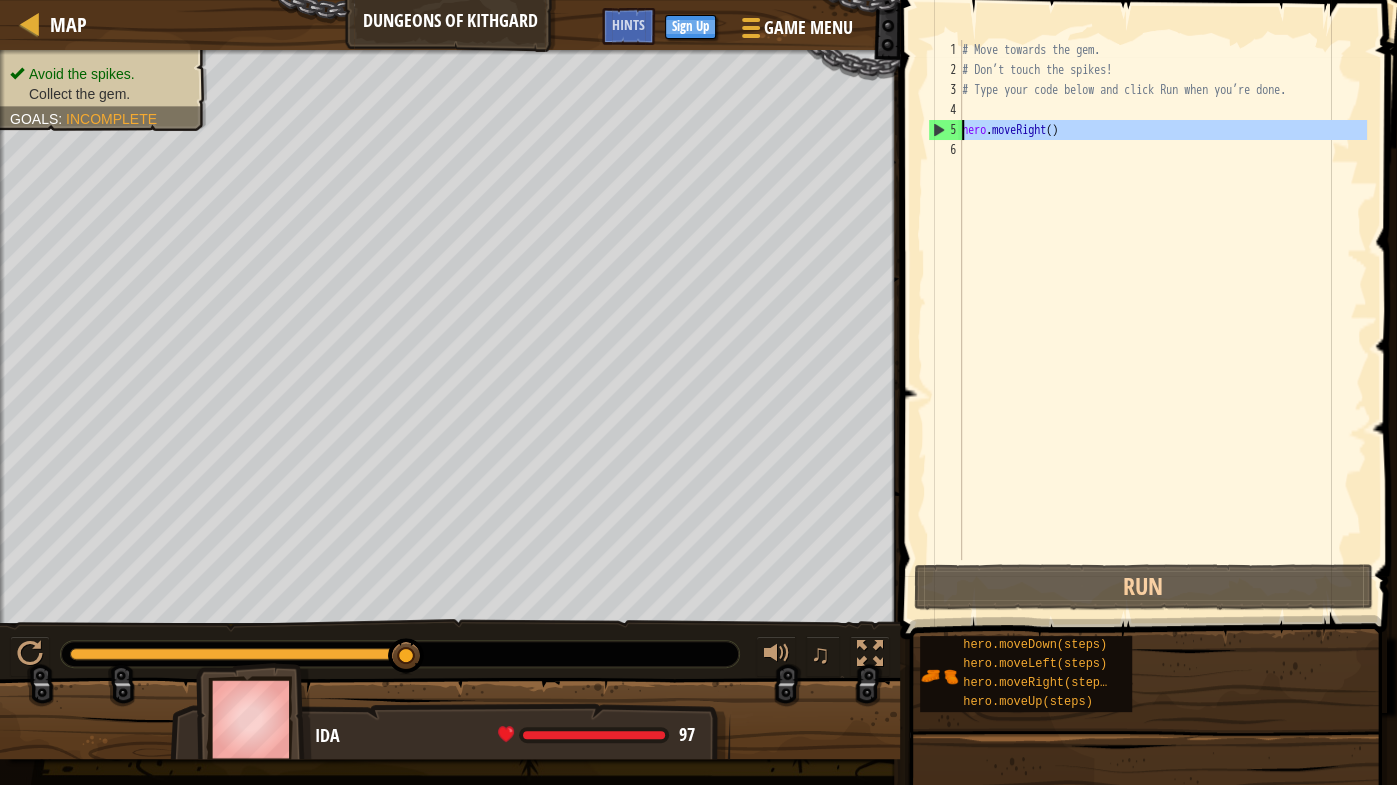 click on "5" at bounding box center [945, 130] 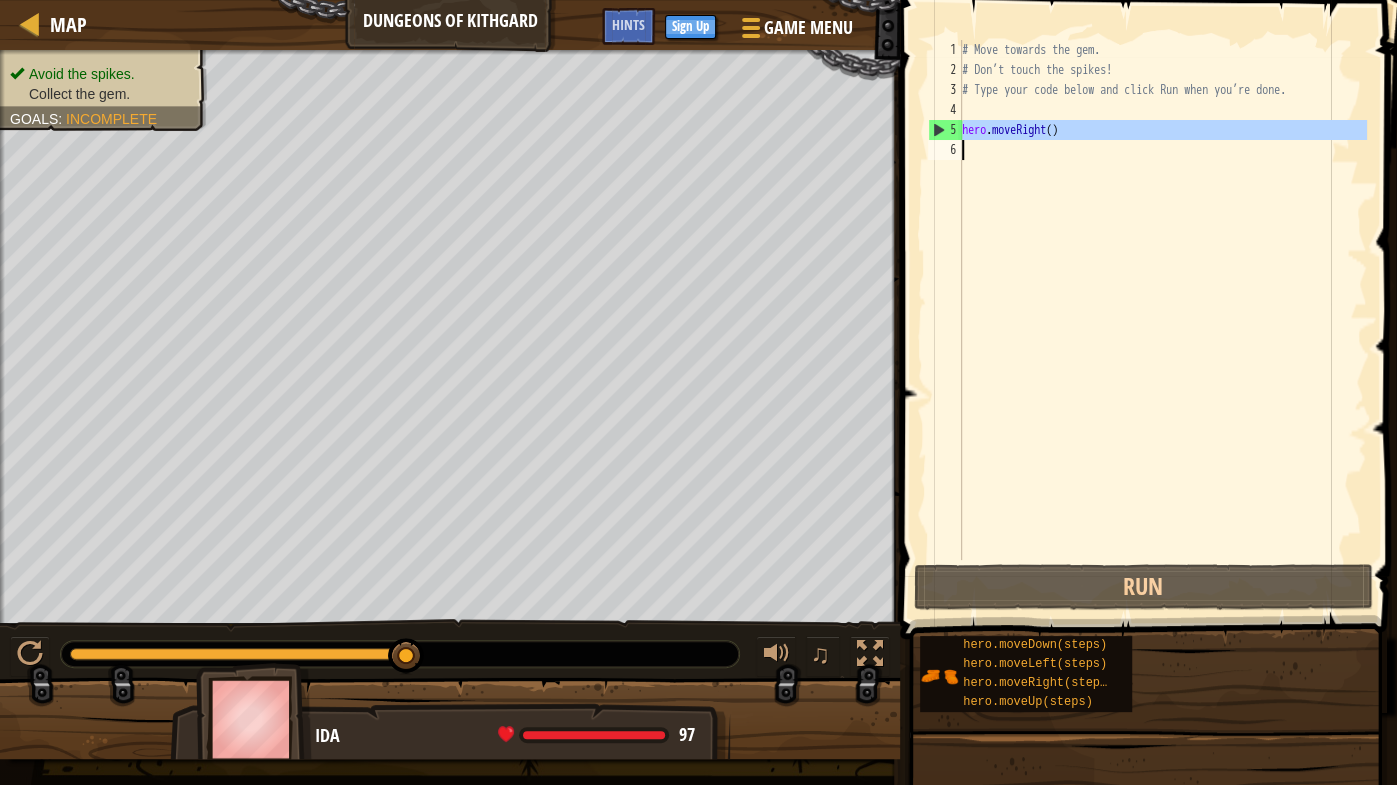 drag, startPoint x: 937, startPoint y: 131, endPoint x: 1026, endPoint y: 152, distance: 91.44397 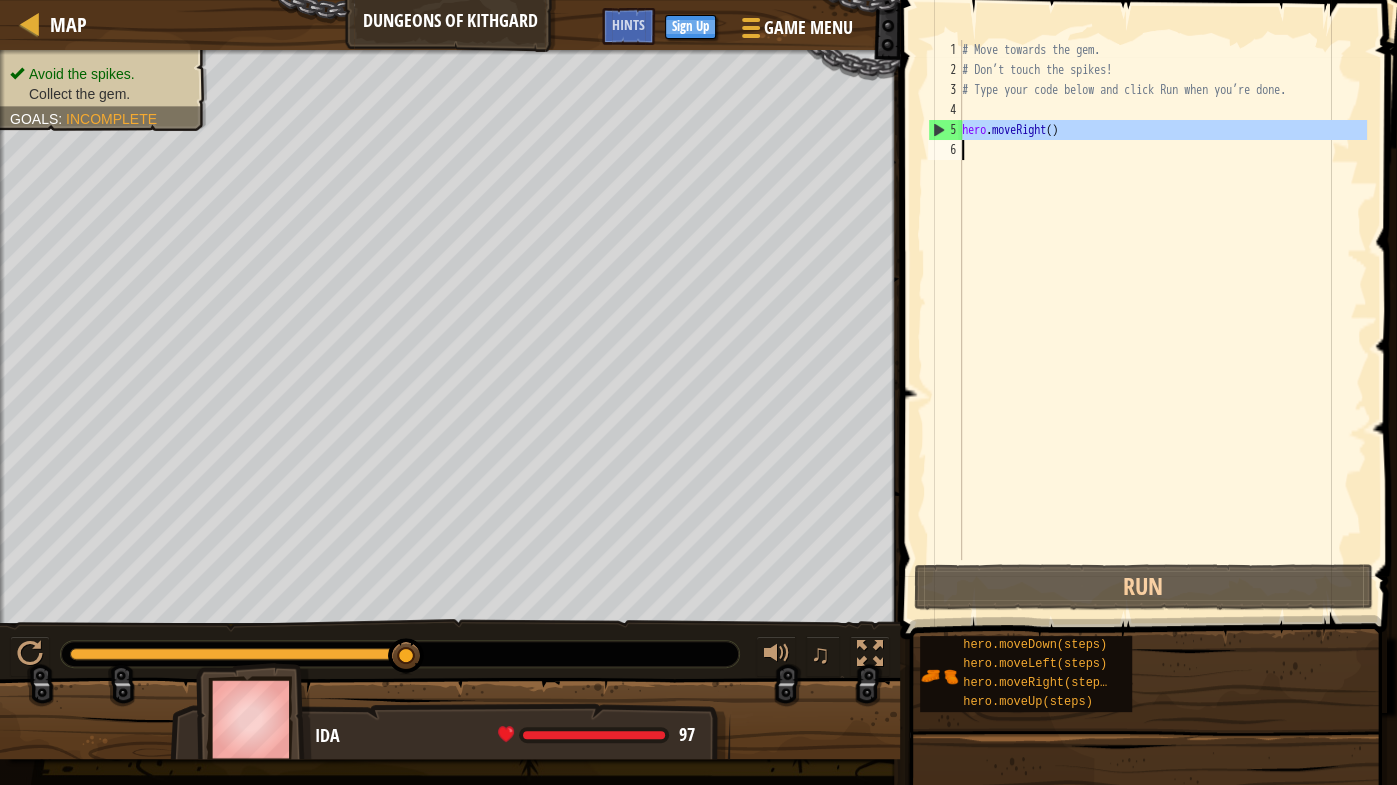 click on "hero.moveRight() 1 2 3 4 5 6 # Move towards the gem. # Don’t touch the spikes! # Type your code below and click Run when you’re done. hero . moveRight ( )     הההההההההההההההההההההההההההההההההההההההההההההההההההההההההההההההההההההההההההההההההההההההההההההההההההההההההההההההההההההההההההההההההההההההההההההההההההההההההההההההההההההההההההההההההההההההההההההההההההההההההההההההההההההההההההההההההההההההההההההההההההההההההההההההה XXXXXXXXXXXXXXXXXXXXXXXXXXXXXXXXXXXXXXXXXXXXXXXXXXXXXXXXXXXXXXXXXXXXXXXXXXXXXXXXXXXXXXXXXXXXXXXXXXXXXXXXXXXXXXXXXXXXXXXXXXXXXXXXXXXXXXXXXXXXXXXXXXXXXXXXXXXXXXXXXXXXXXXXXXXXXXXXXXXXXXXXXXXXXXXXXXXXXXXXXXXXXXXXXXXXXXXXXXXXXXXXXXXXXXXXXXXXXXXXXXXXXXXXXXXXXXXX" at bounding box center [1145, 300] 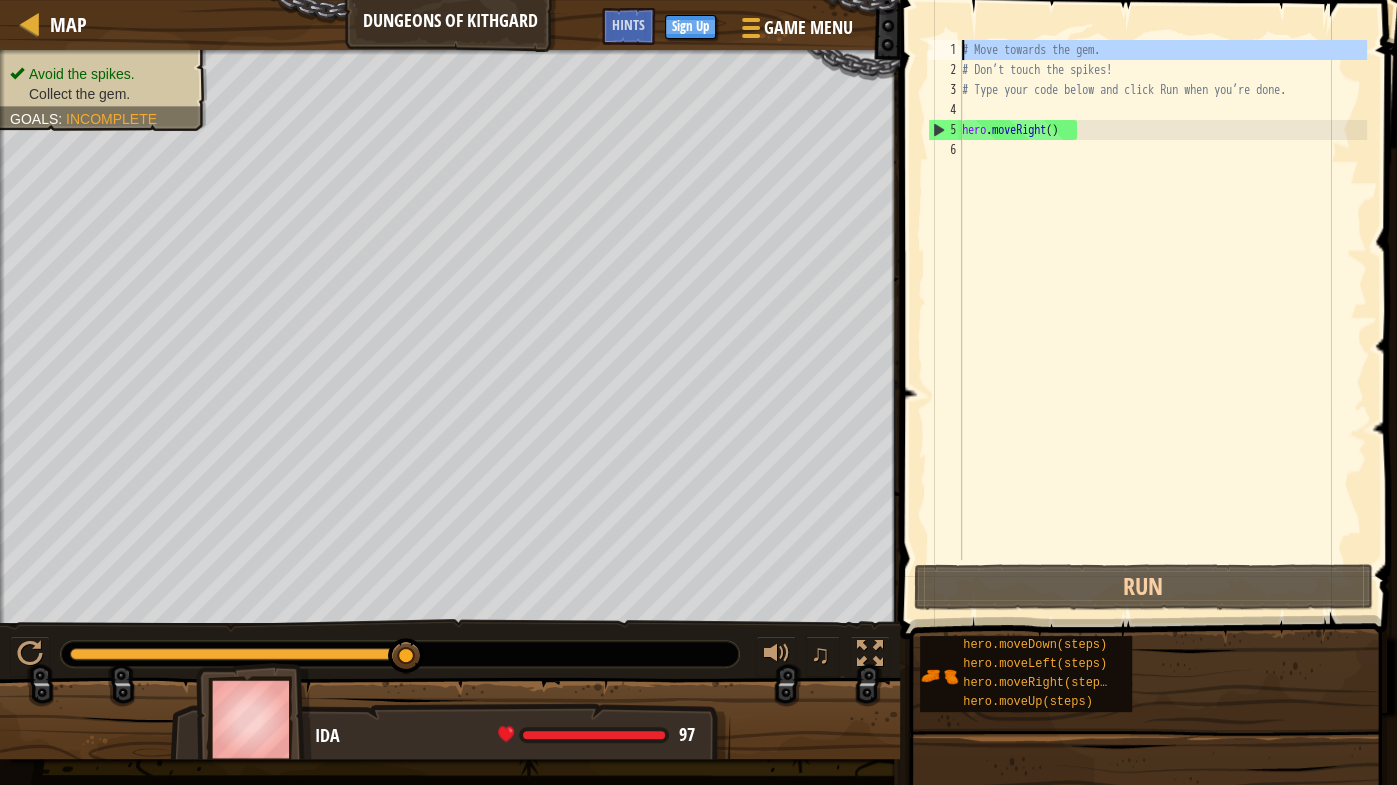 click on "1" at bounding box center [945, 50] 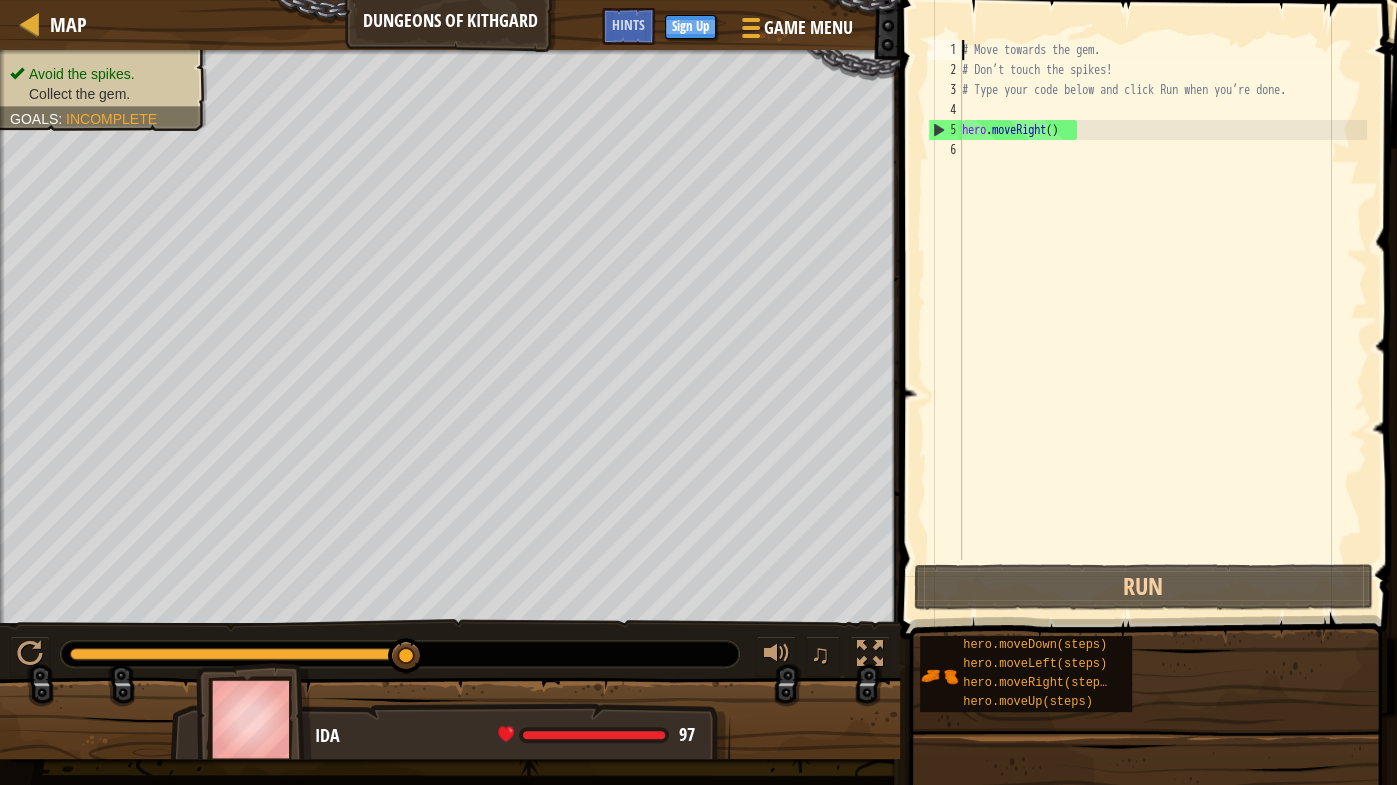 click on "1" at bounding box center (945, 50) 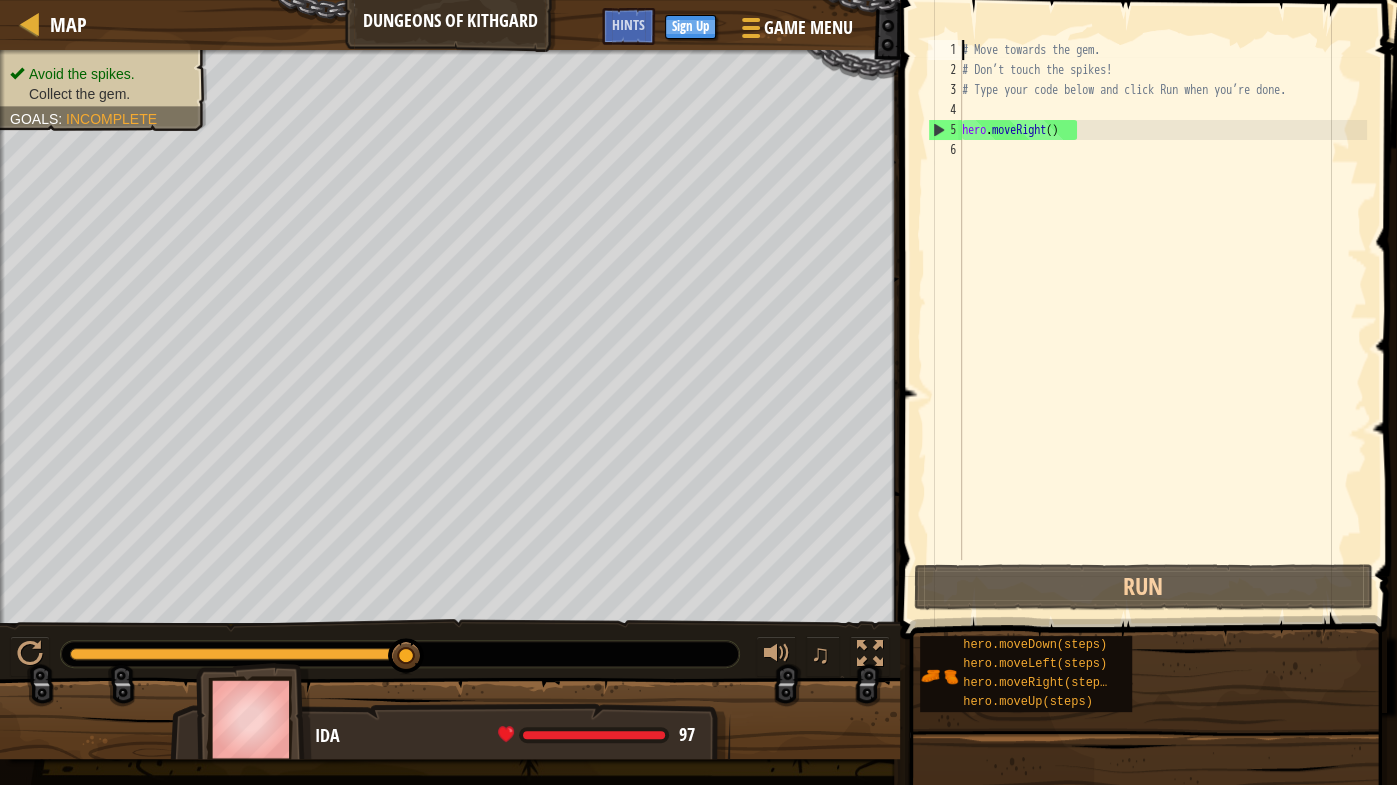 click on "1" at bounding box center [945, 50] 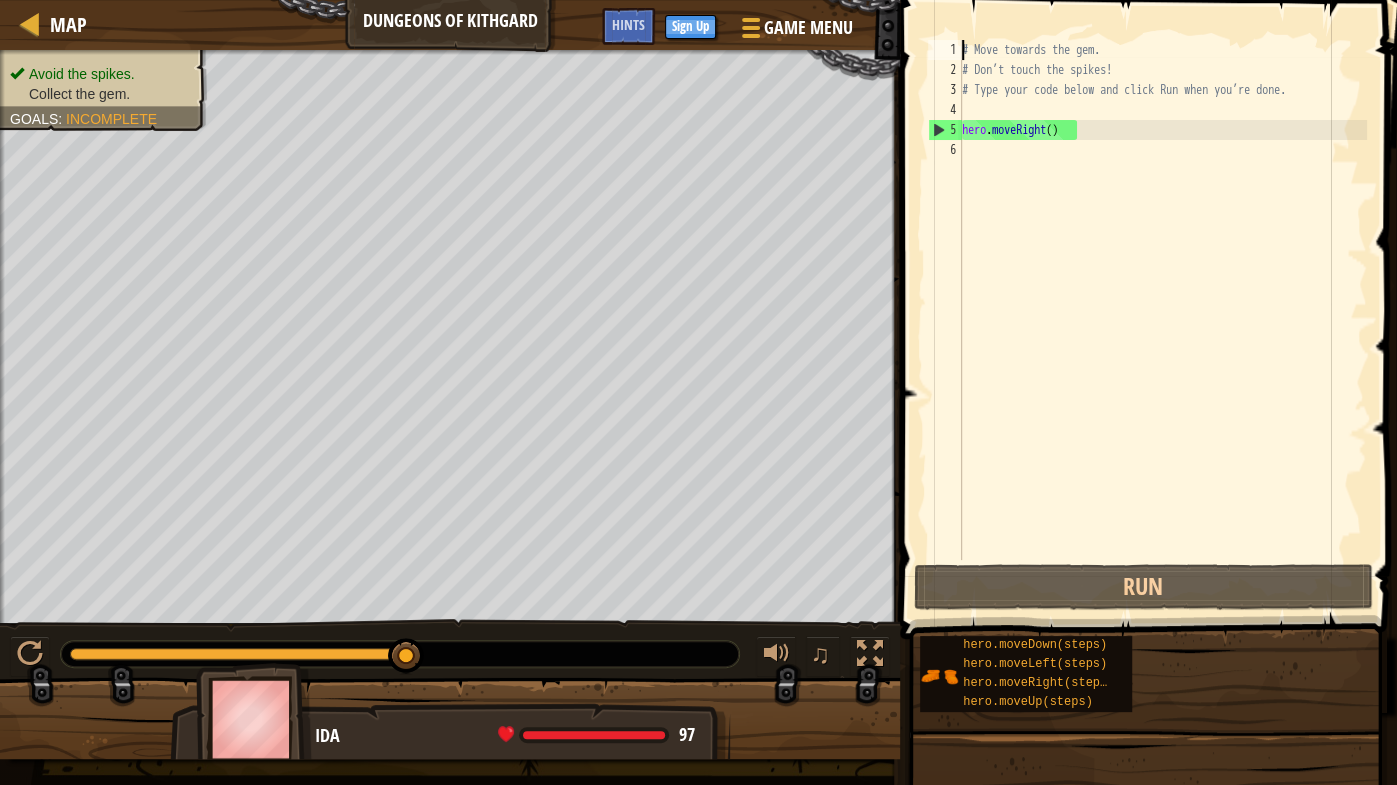 type on "# Move towards the gem." 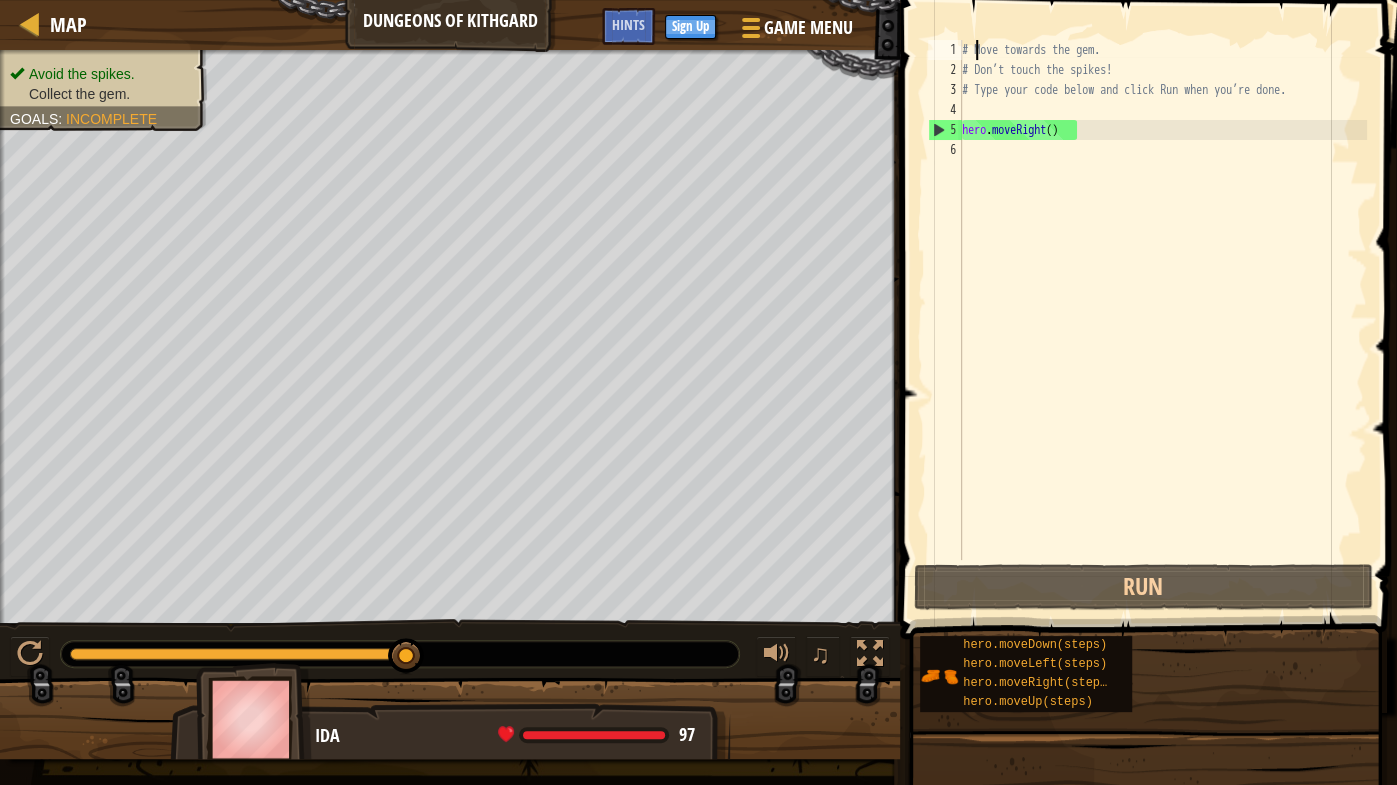 click on "# Move towards the gem. # Don’t touch the spikes! # Type your code below and click Run when you’re done. hero . moveRight ( )" at bounding box center (1162, 320) 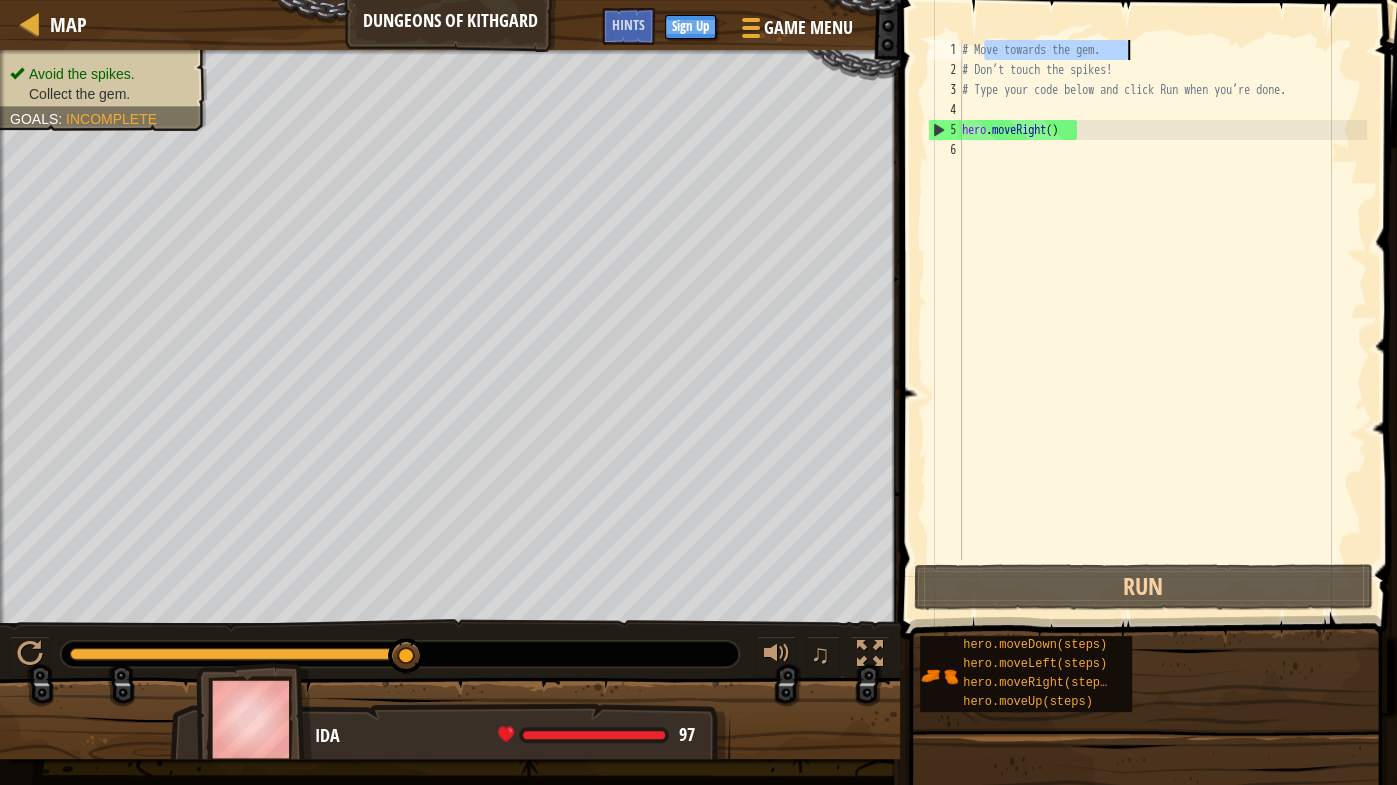 drag, startPoint x: 982, startPoint y: 52, endPoint x: 1130, endPoint y: 52, distance: 148 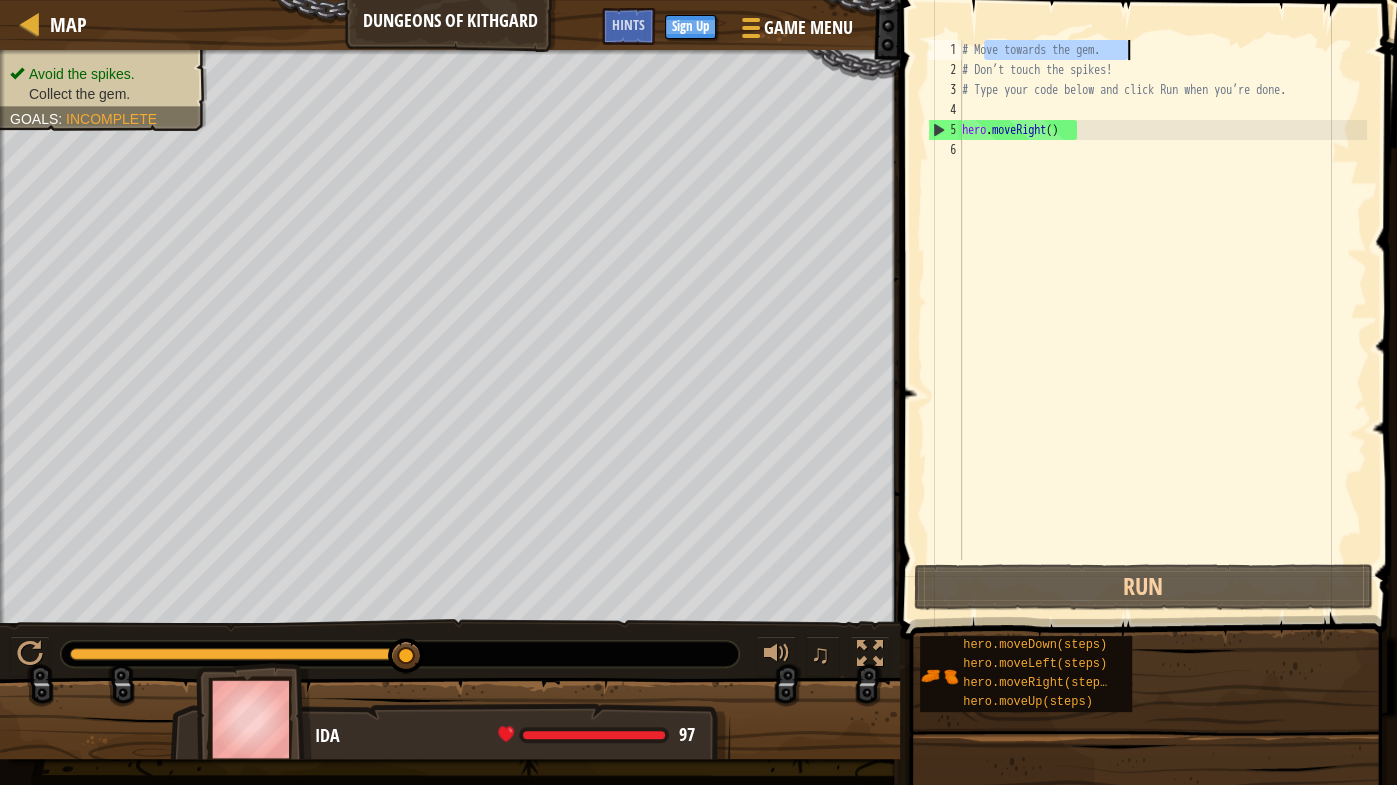 click on "# Move towards the gem. # Don’t touch the spikes! # Type your code below and click Run when you’re done. hero . moveRight ( )" at bounding box center (1162, 320) 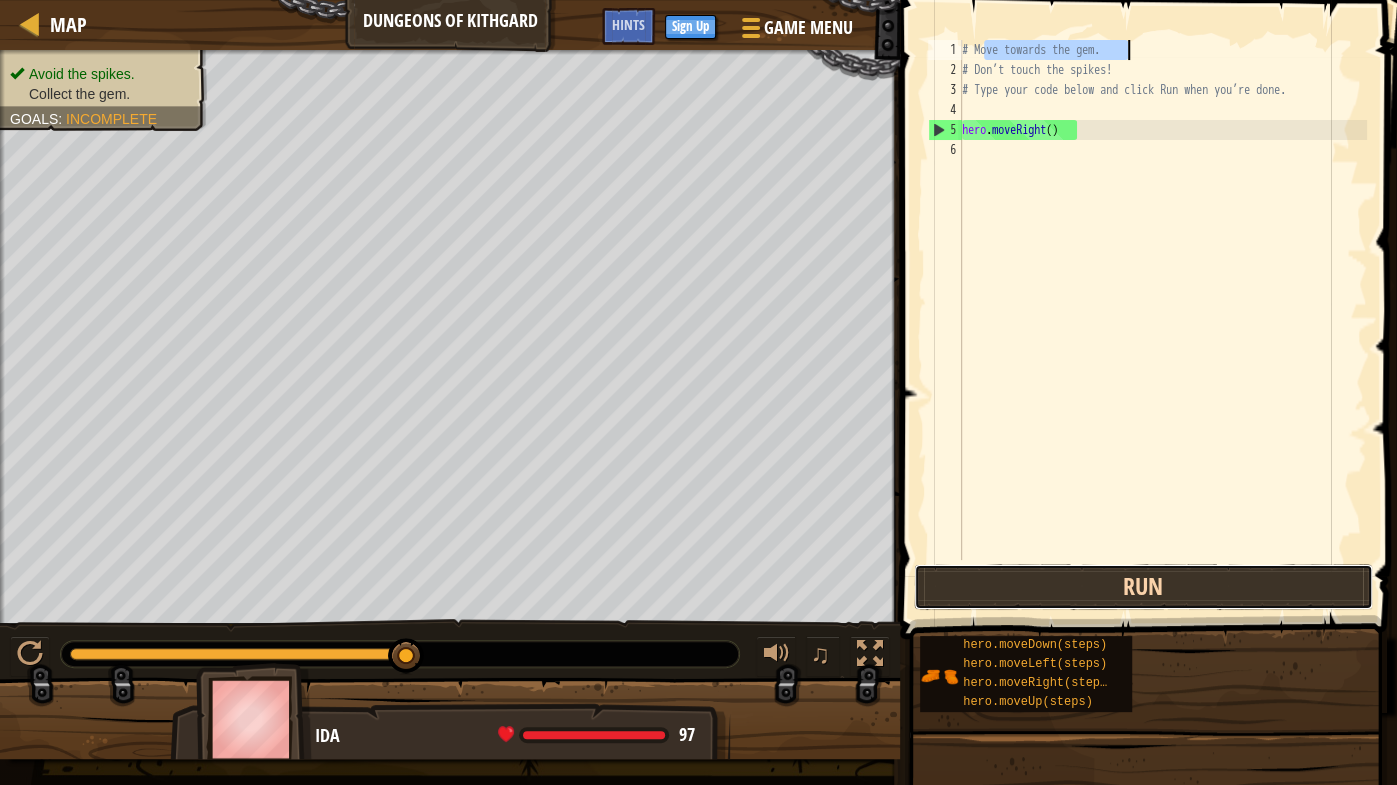 click on "Run" at bounding box center (1143, 587) 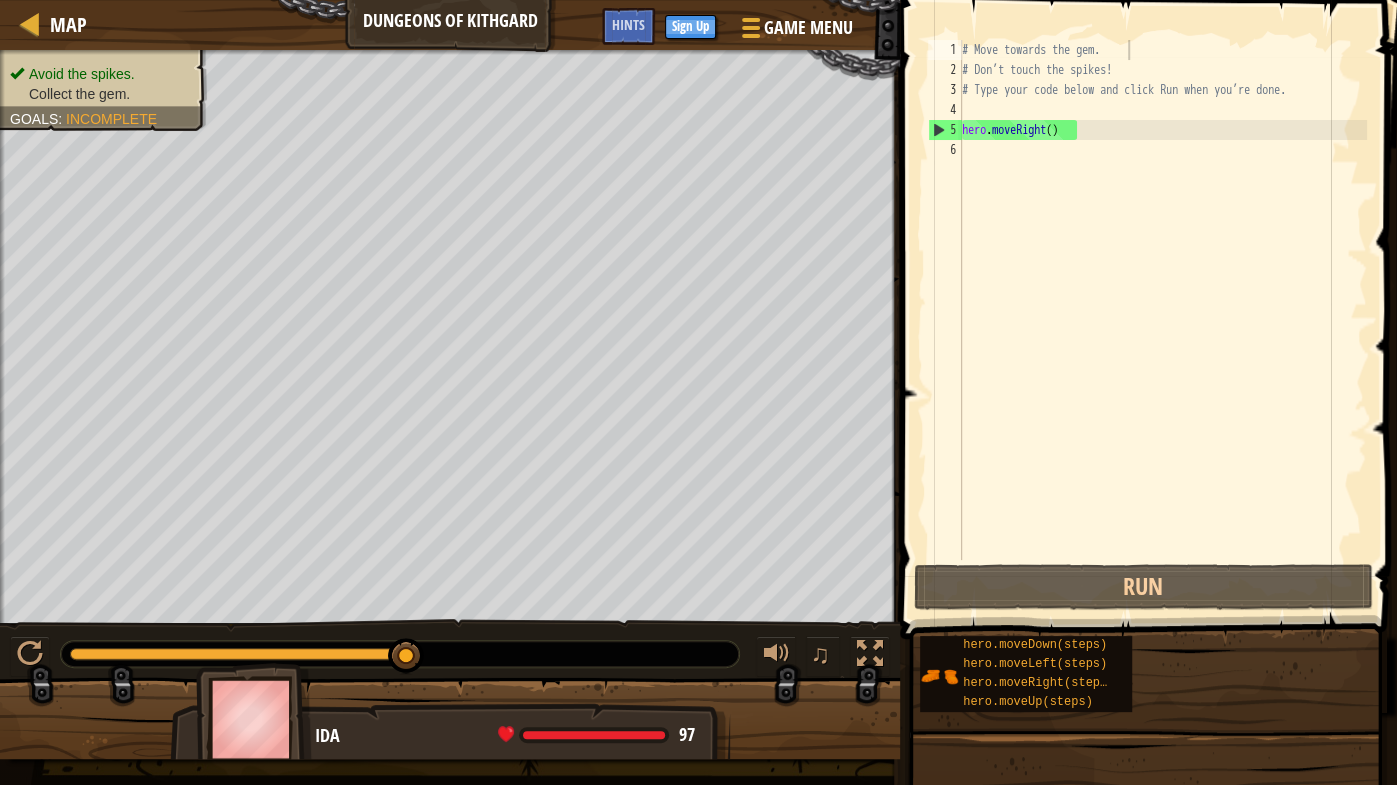 click at bounding box center (254, 718) 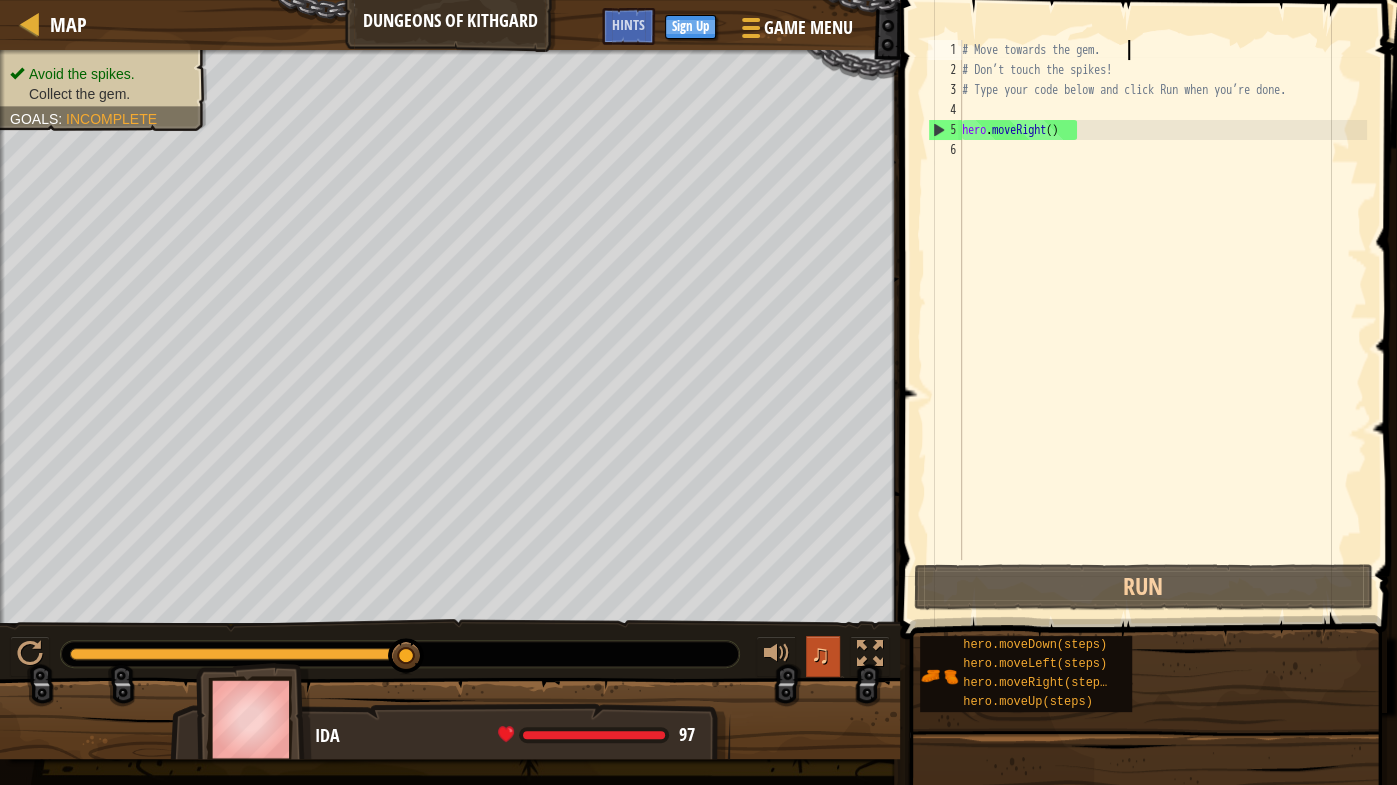 click on "♫" at bounding box center [820, 654] 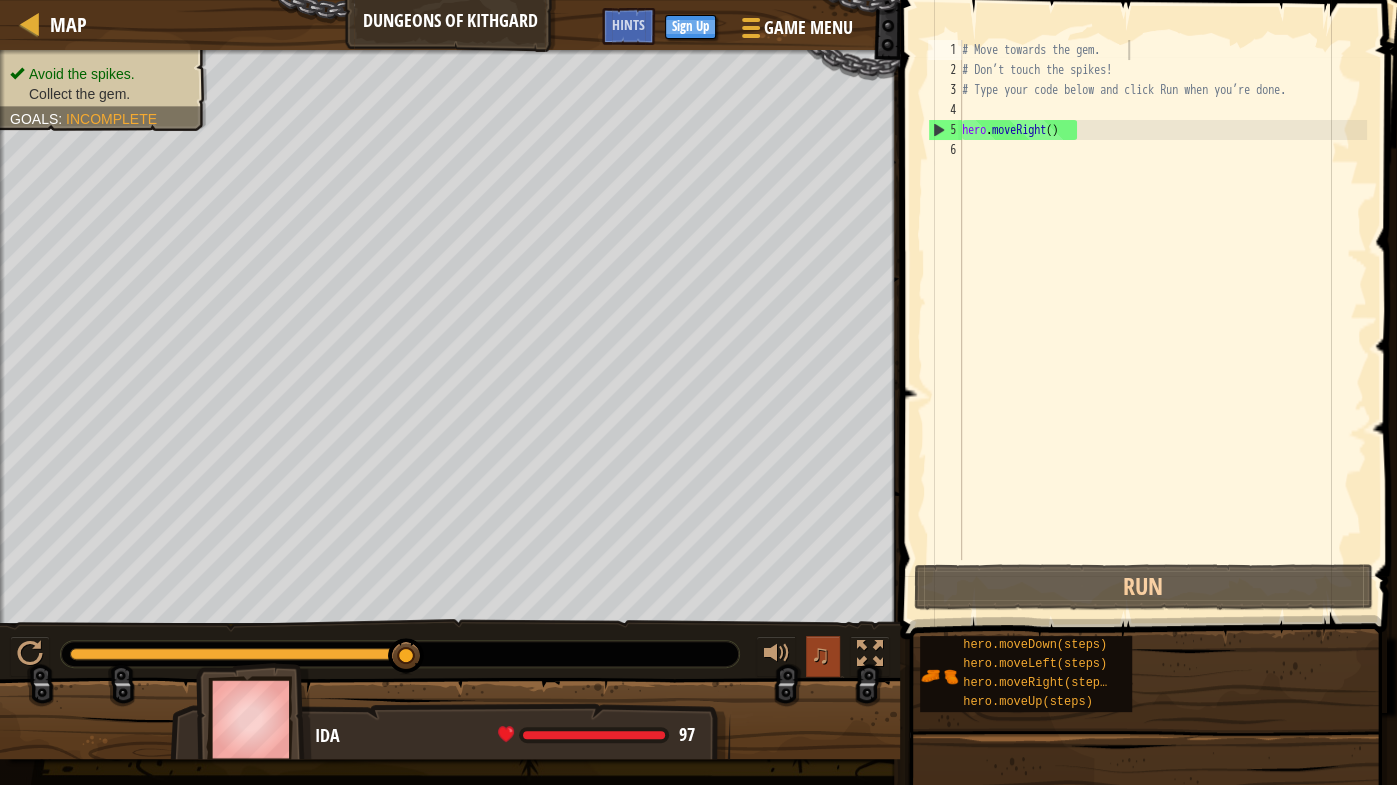 click on "♫" at bounding box center [820, 654] 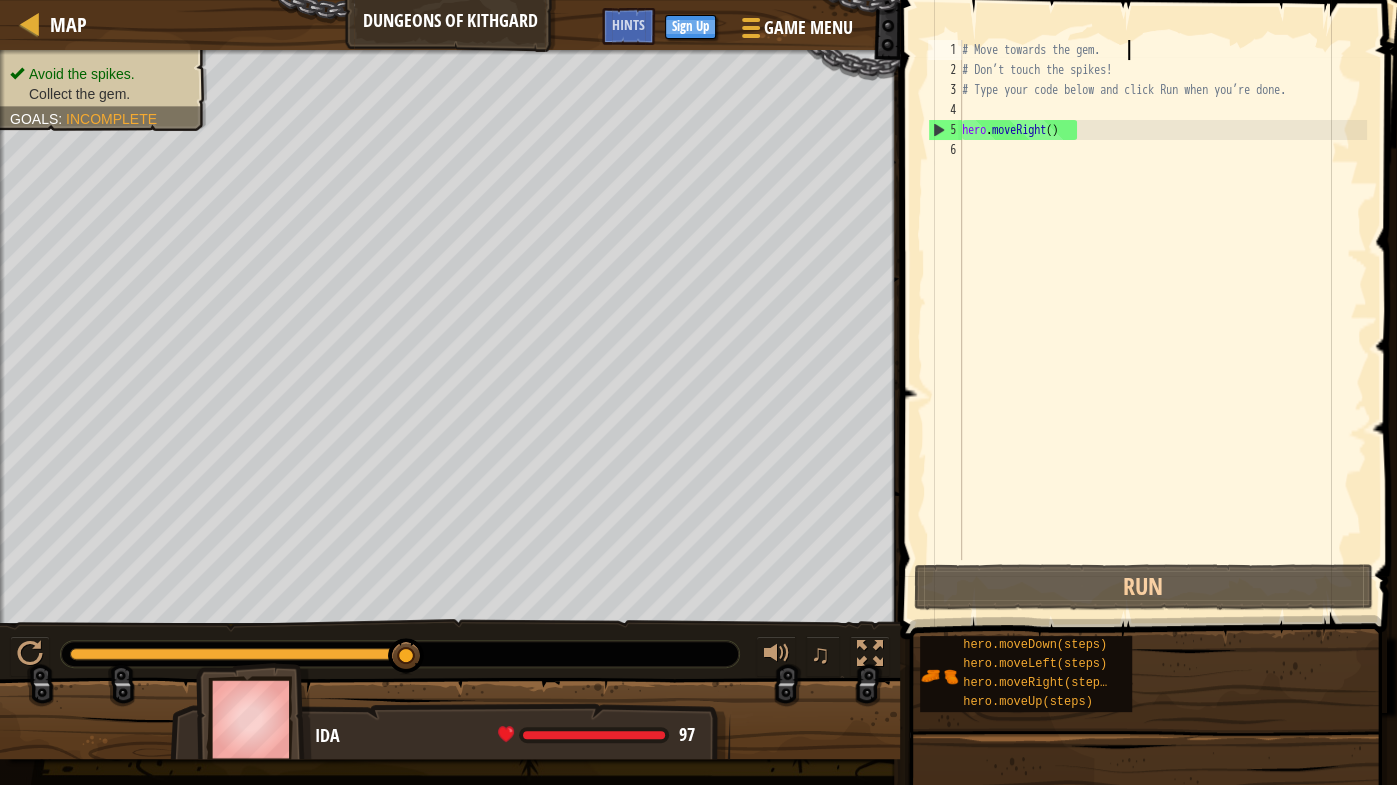 drag, startPoint x: 406, startPoint y: 654, endPoint x: 474, endPoint y: 662, distance: 68.46897 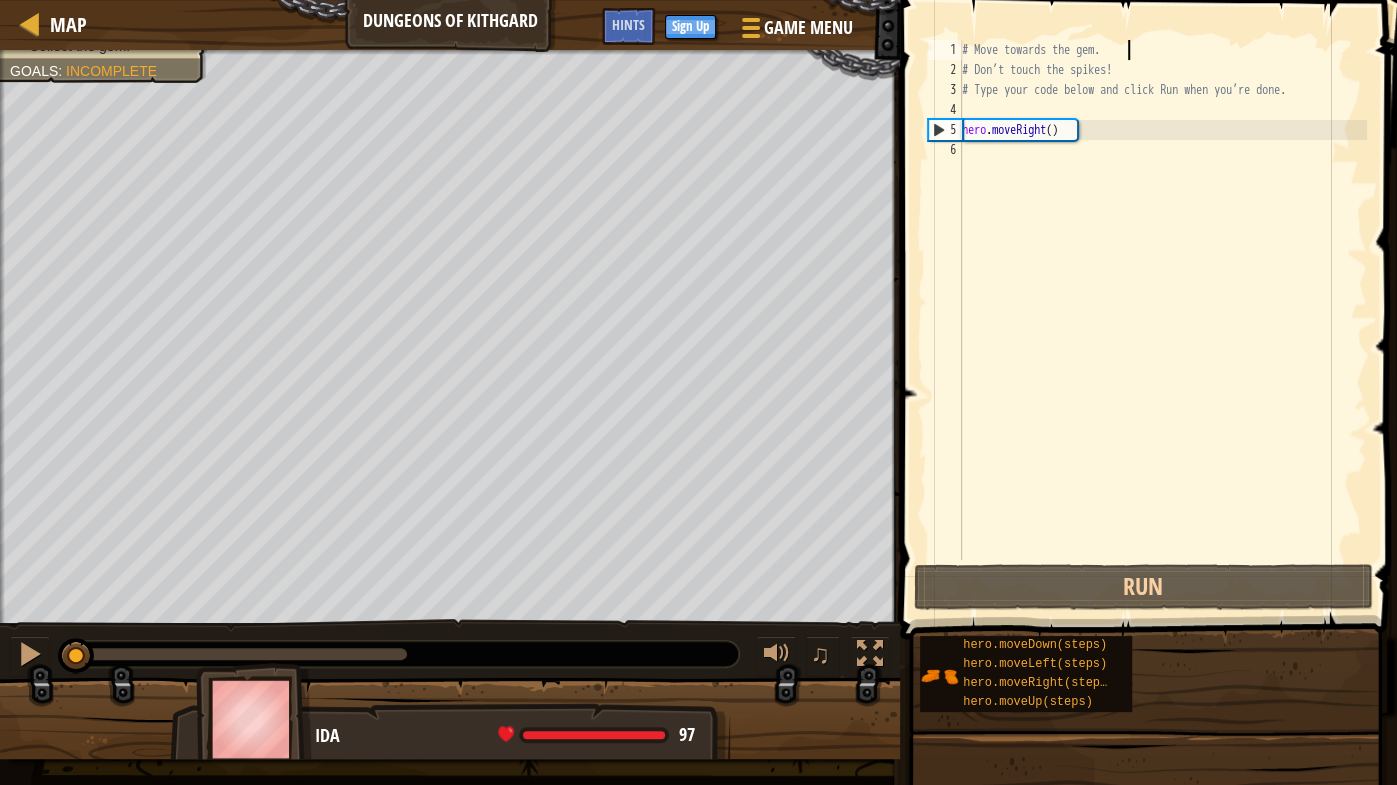 drag, startPoint x: 414, startPoint y: 652, endPoint x: 67, endPoint y: 636, distance: 347.36868 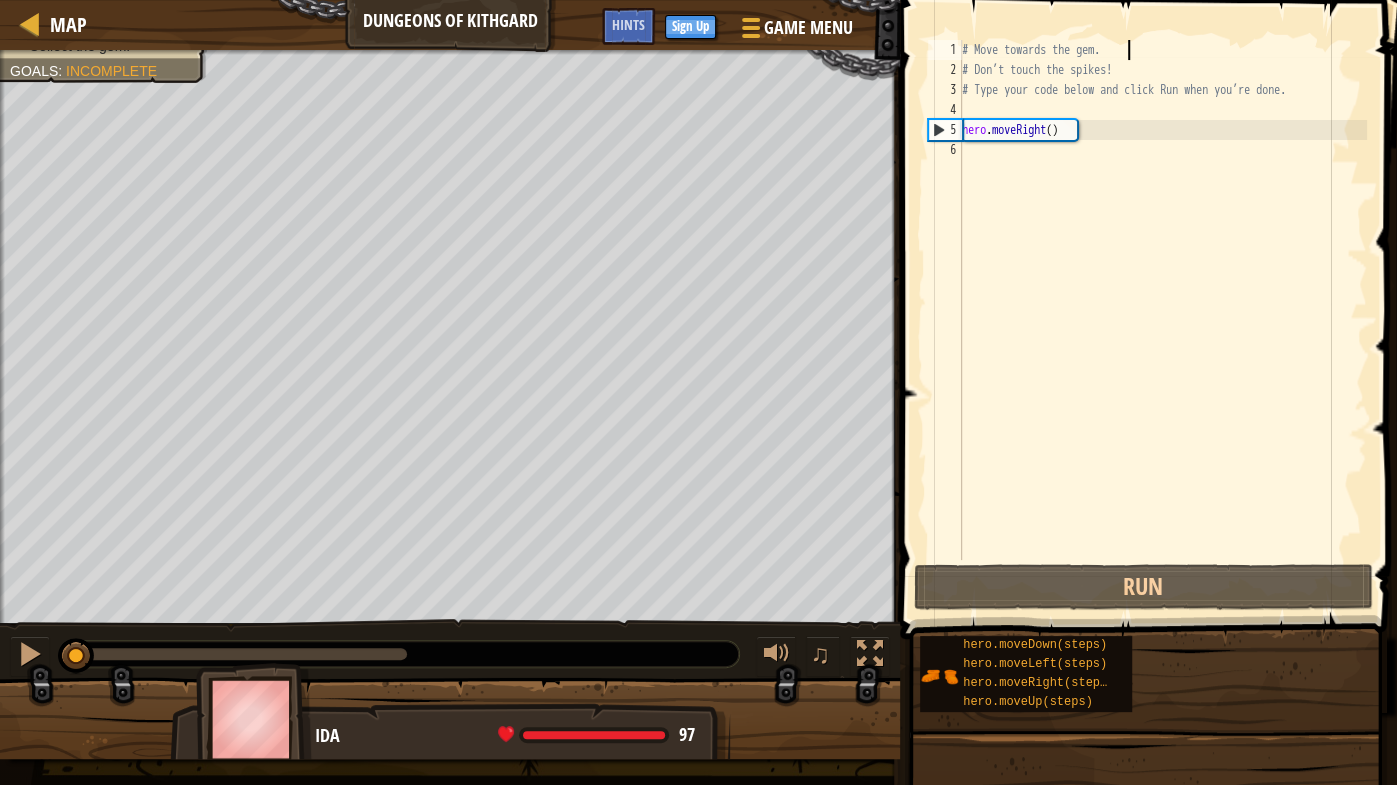 click at bounding box center (76, 656) 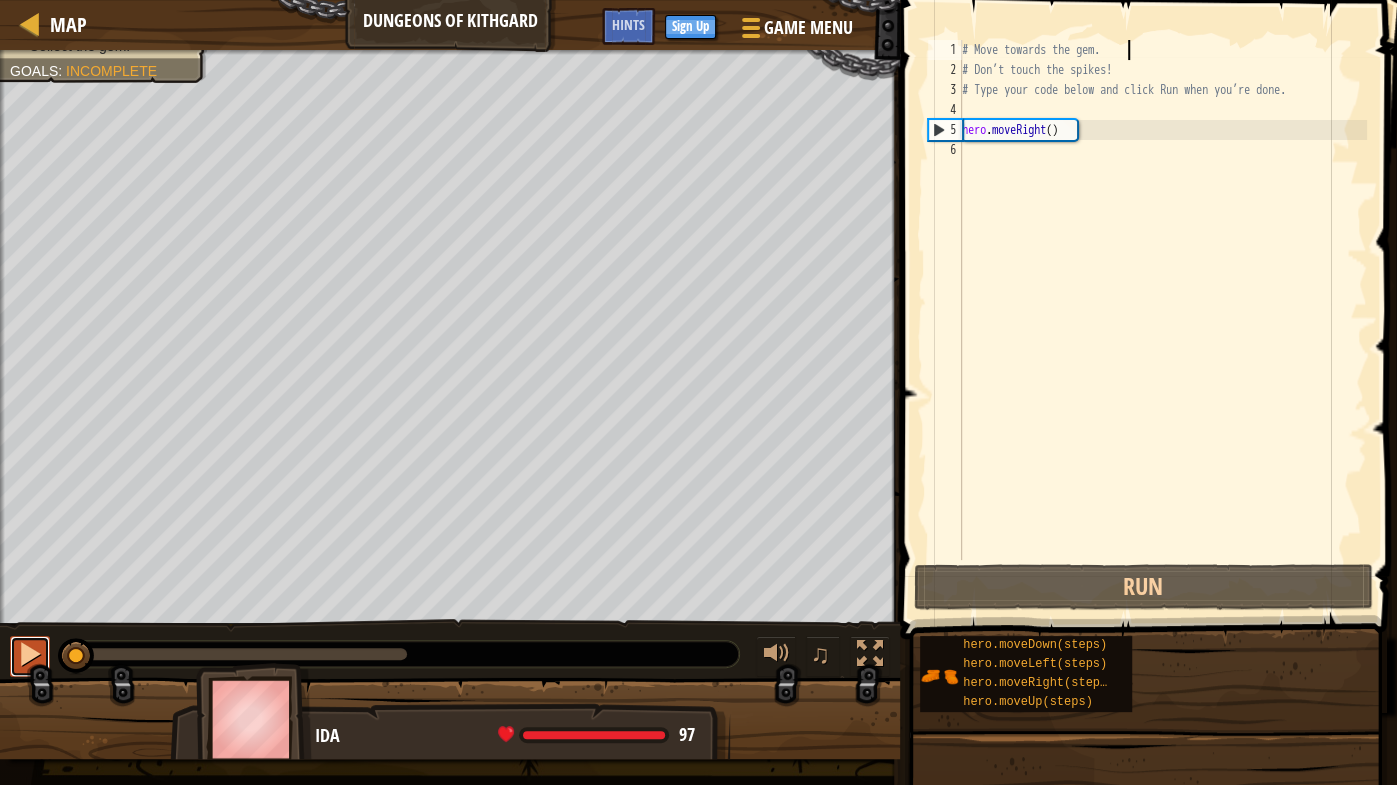 click at bounding box center [30, 654] 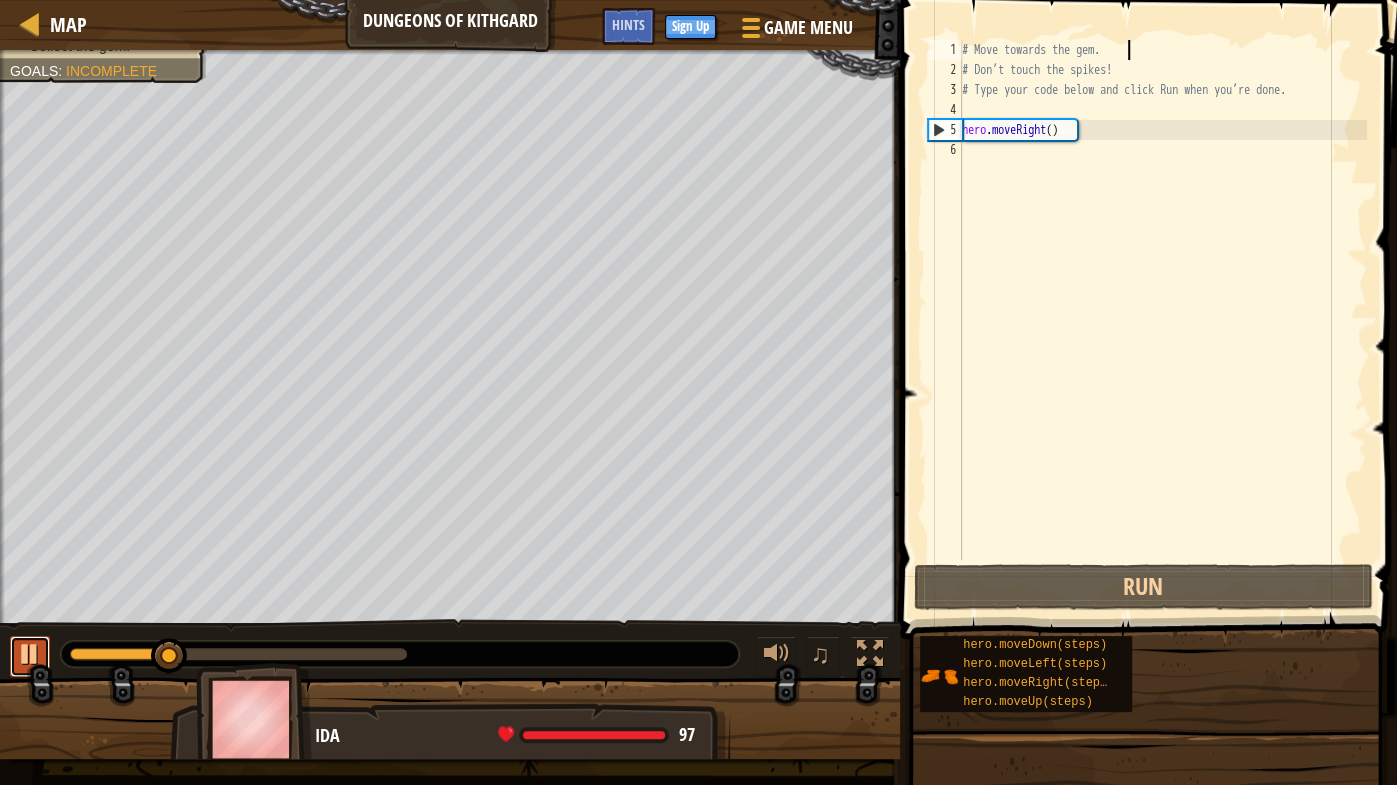 click at bounding box center (30, 654) 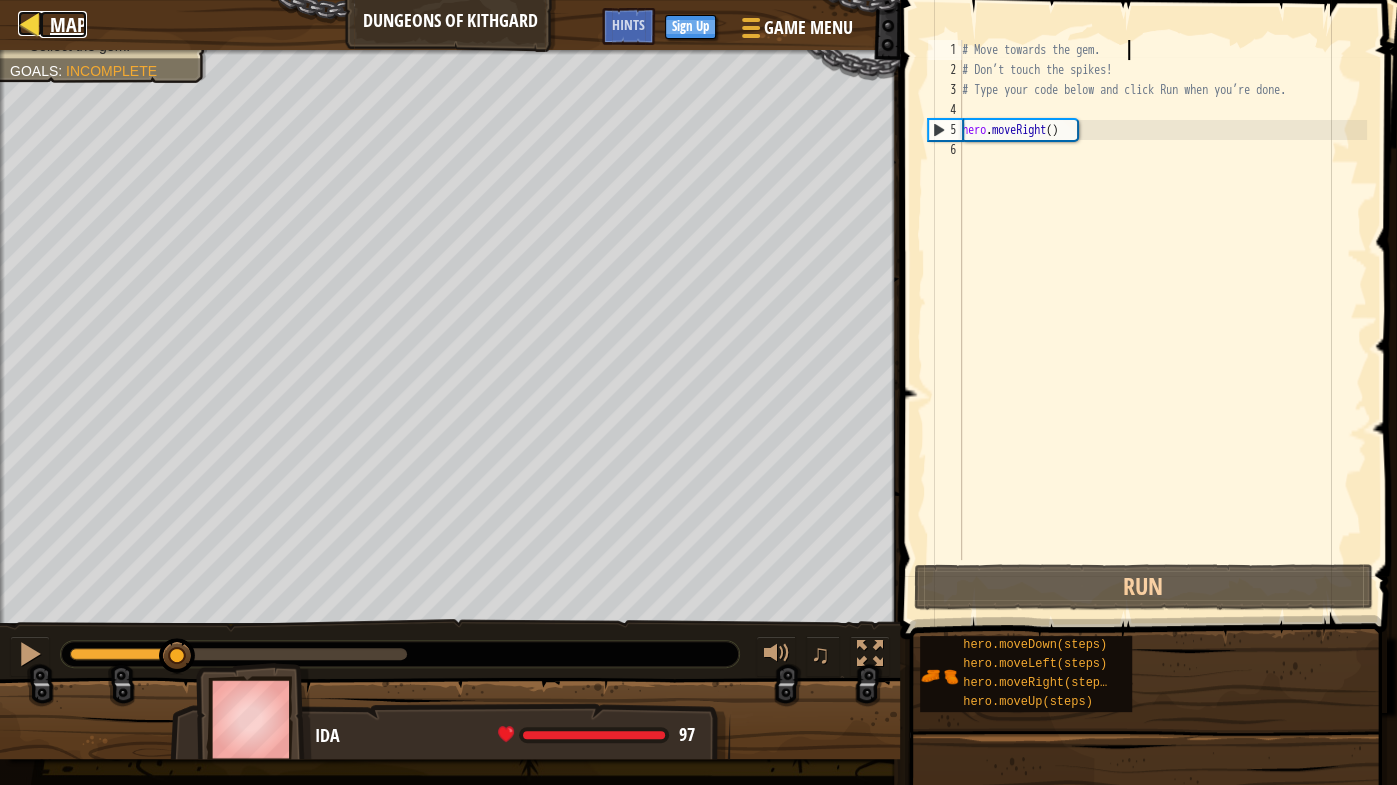 click on "Map" at bounding box center (68, 24) 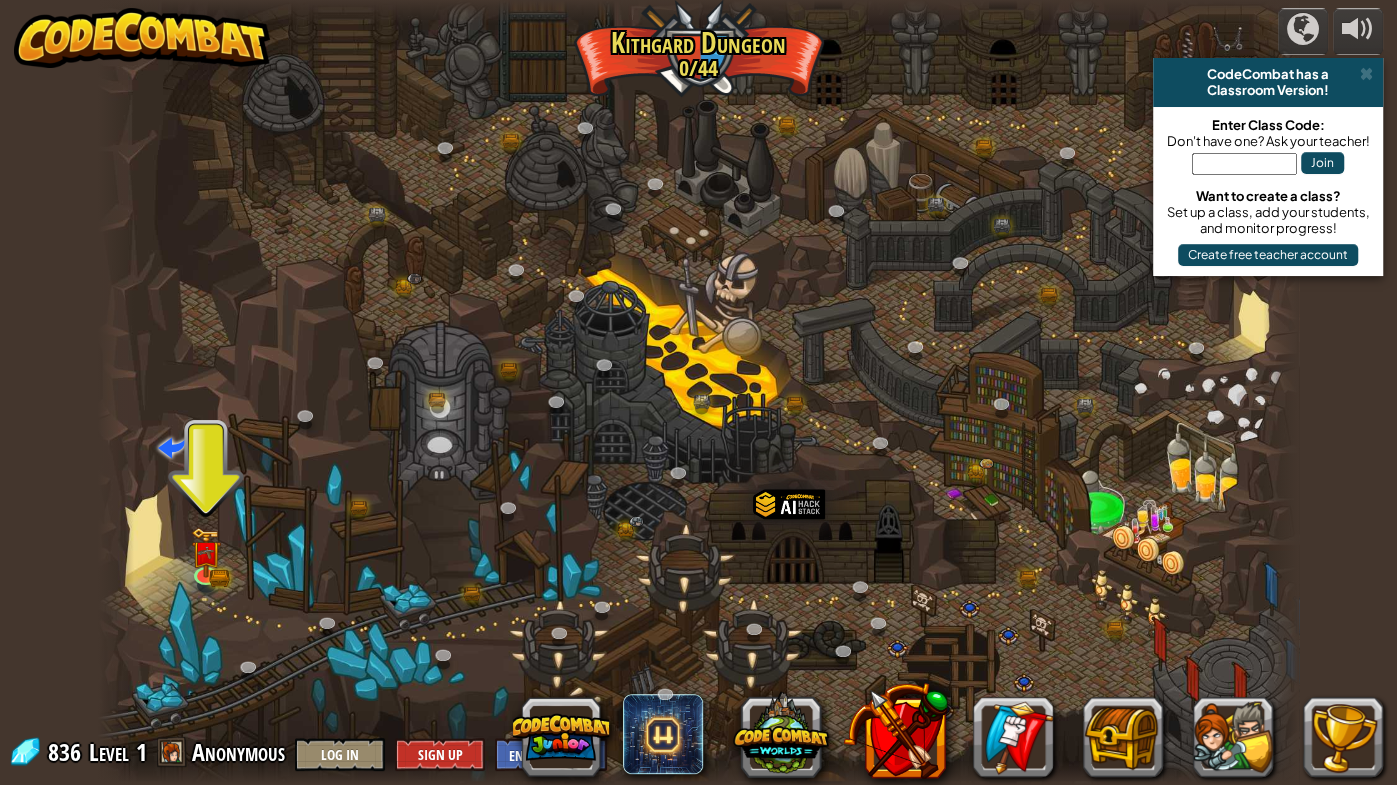 click at bounding box center (698, 392) 